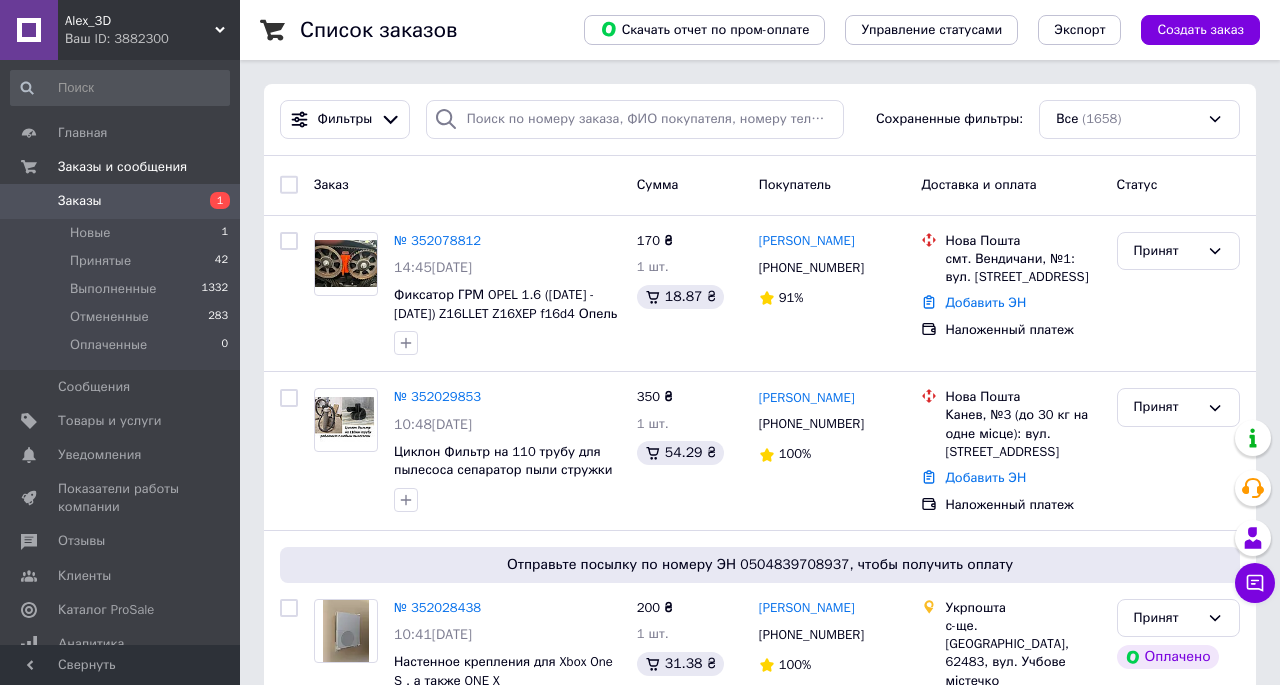 scroll, scrollTop: 0, scrollLeft: 0, axis: both 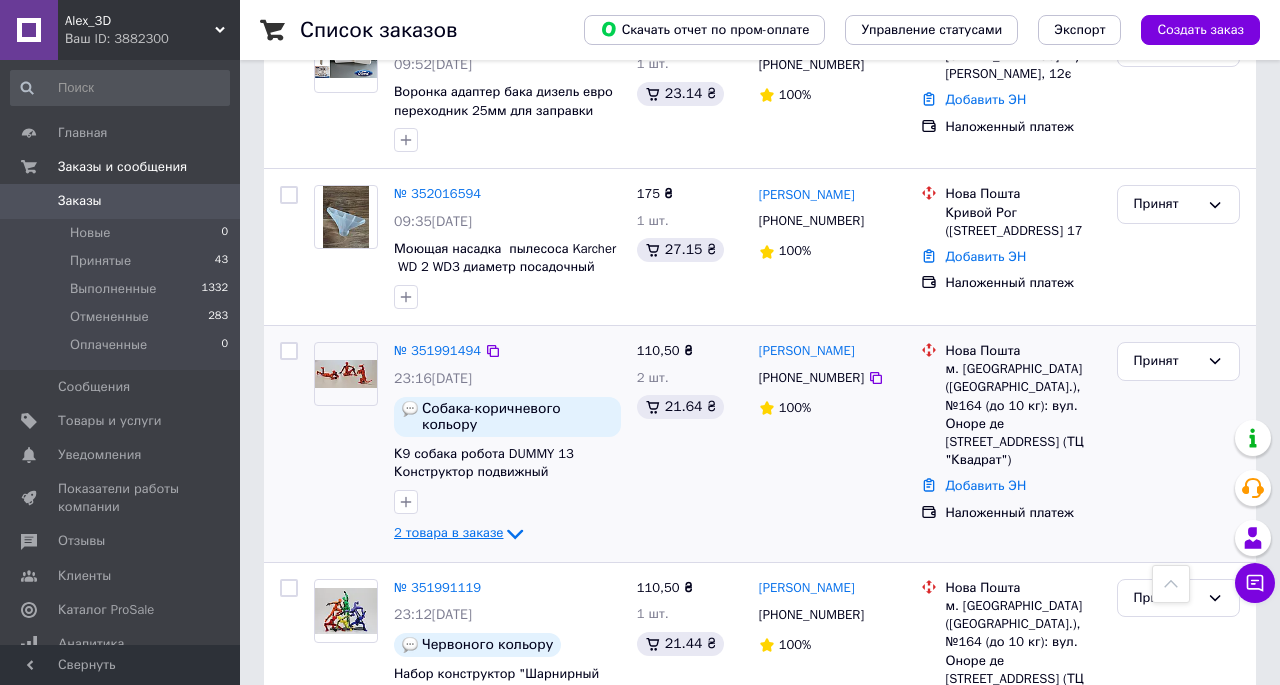 click 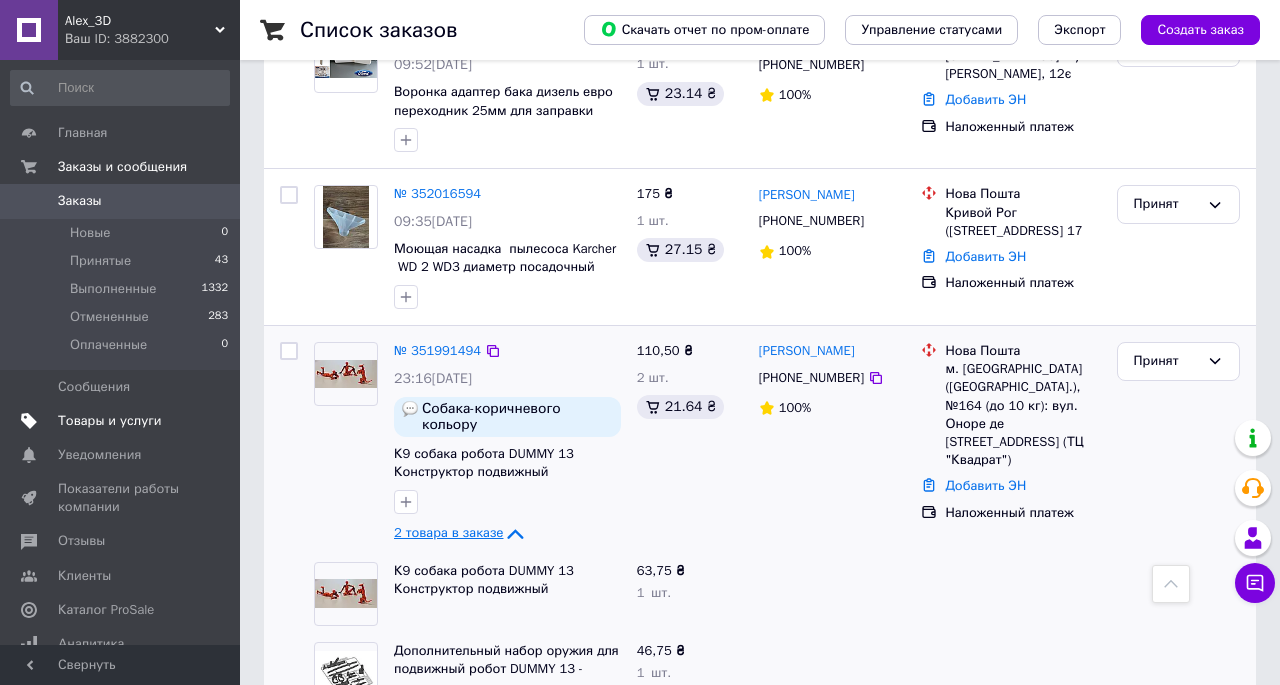 click on "Товары и услуги" at bounding box center (110, 421) 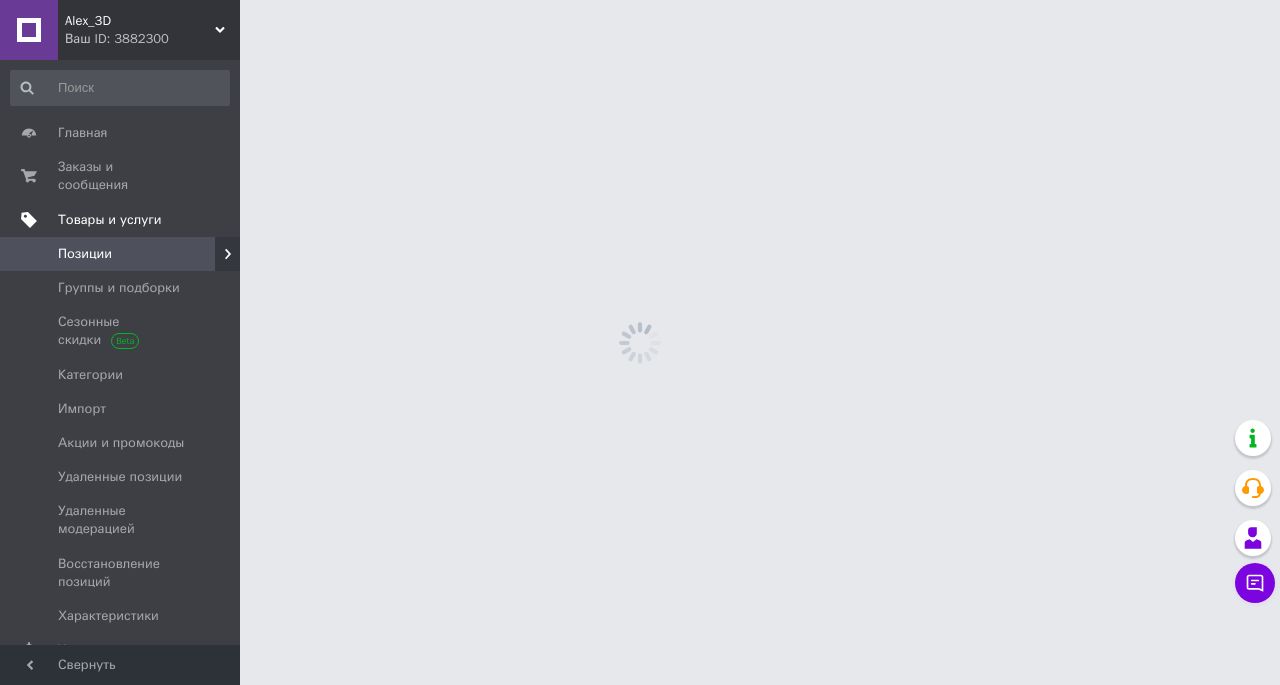 scroll, scrollTop: 0, scrollLeft: 0, axis: both 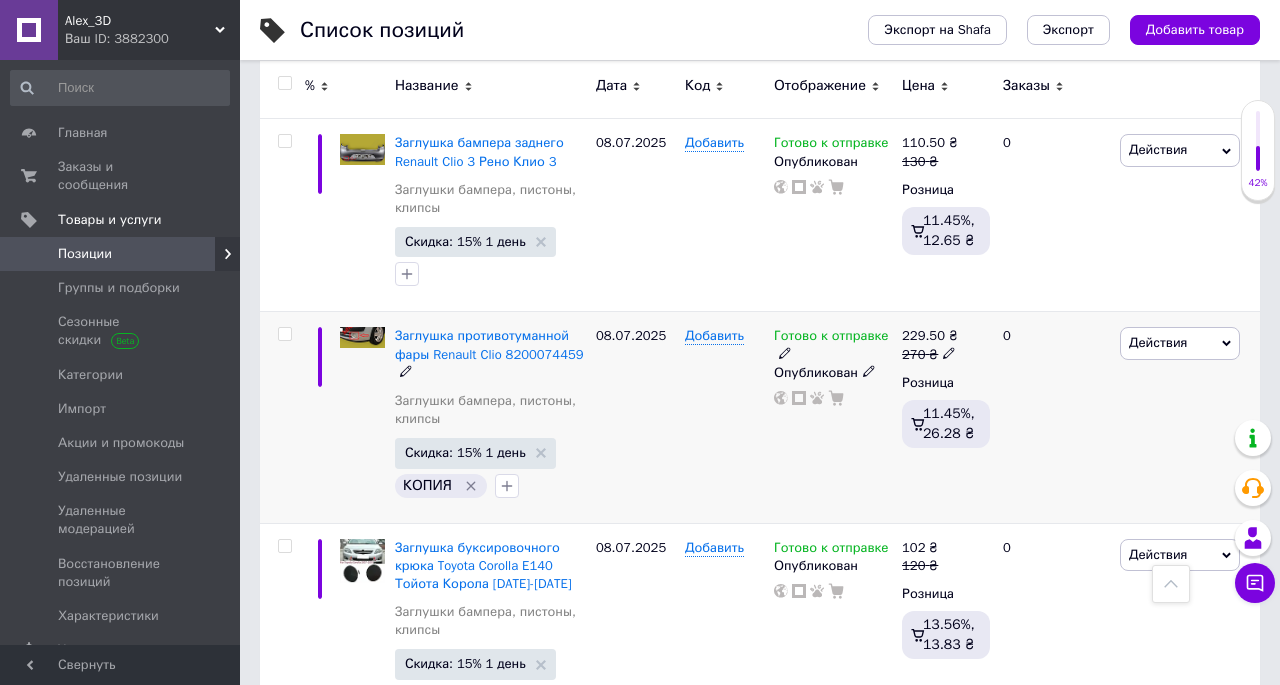 click 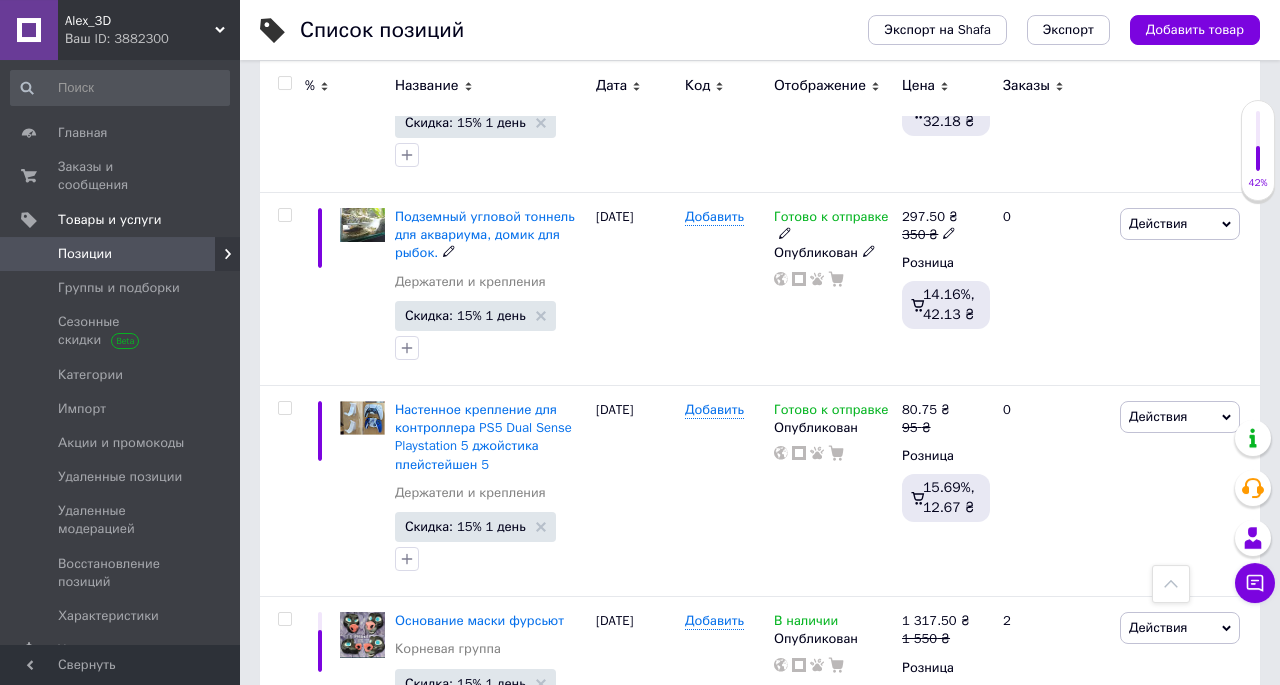 scroll, scrollTop: 14175, scrollLeft: 0, axis: vertical 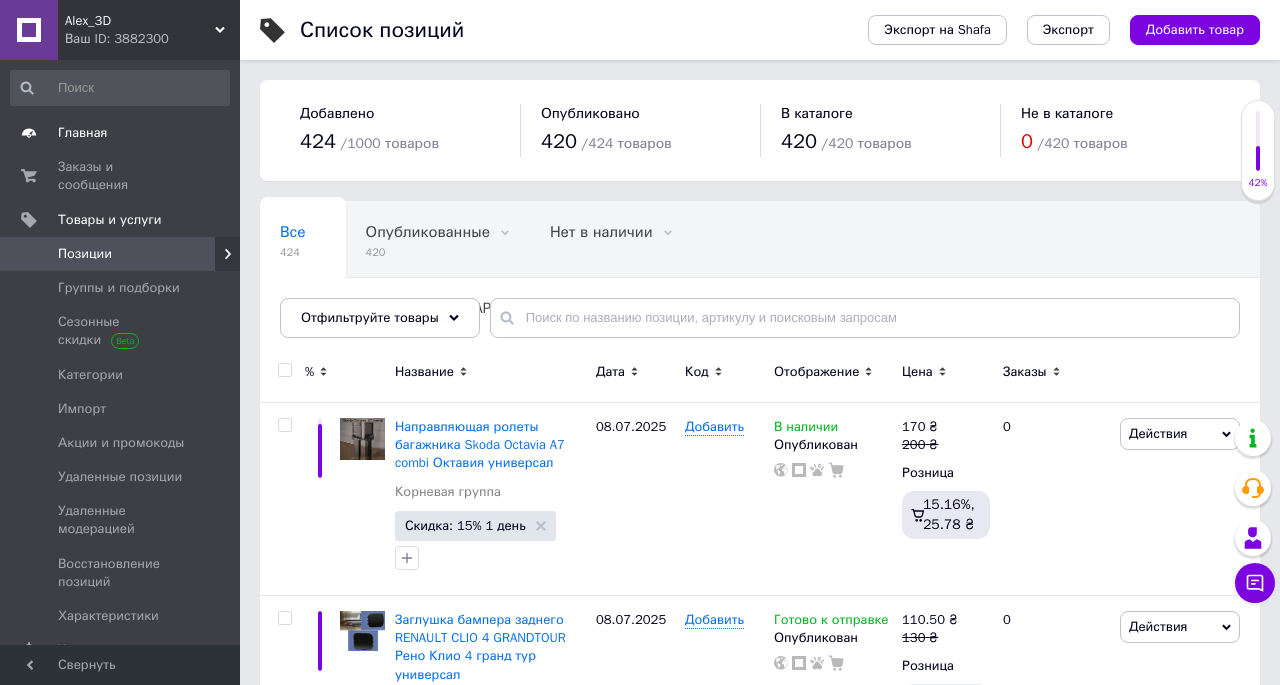 click on "Главная" at bounding box center (83, 133) 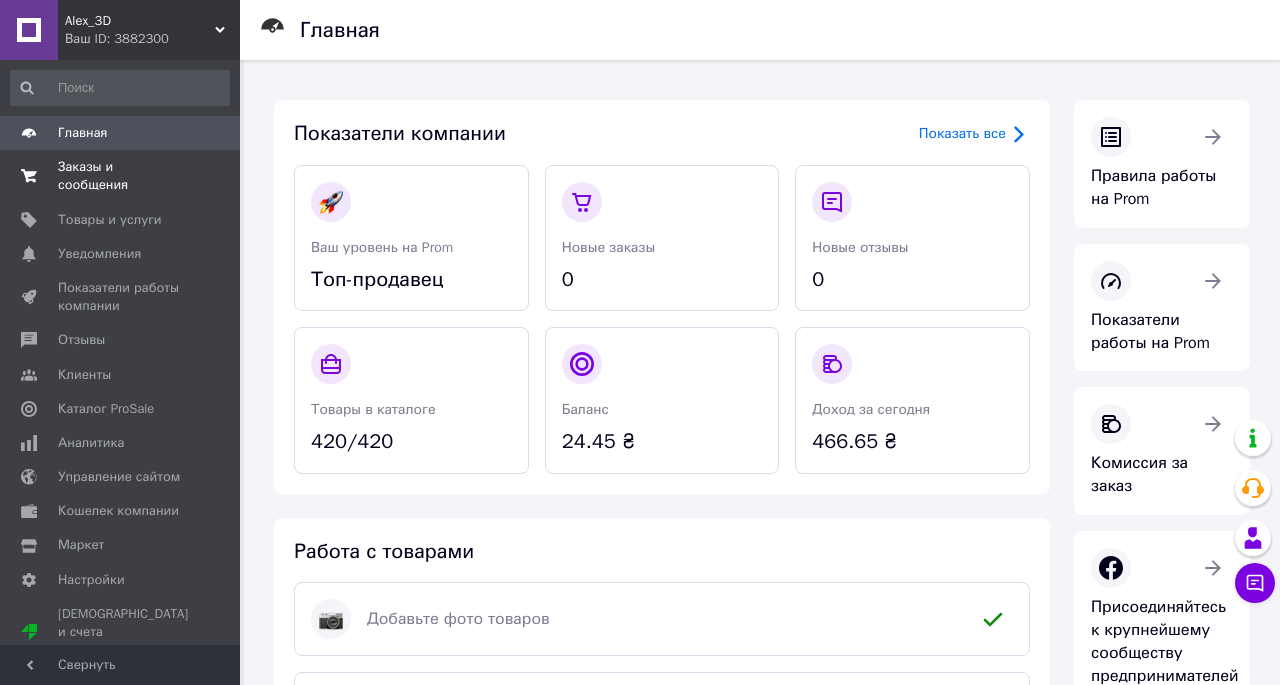 click on "Заказы и сообщения" at bounding box center (121, 176) 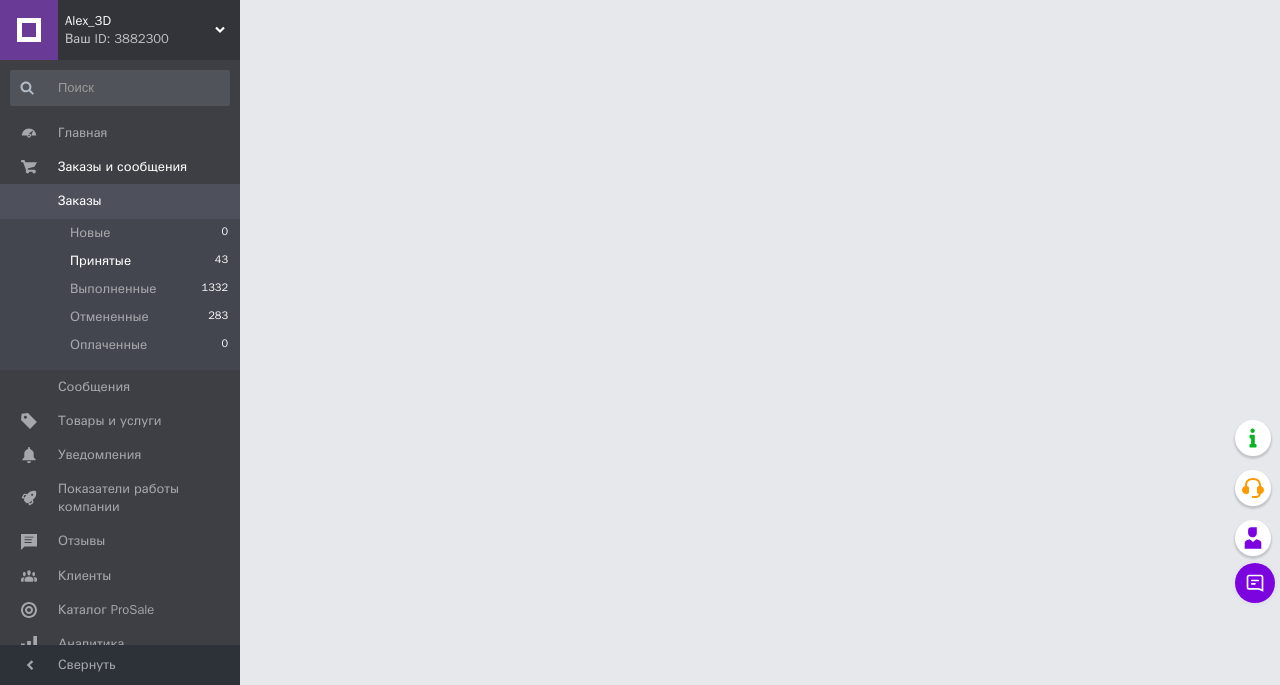 click on "Принятые" at bounding box center (100, 261) 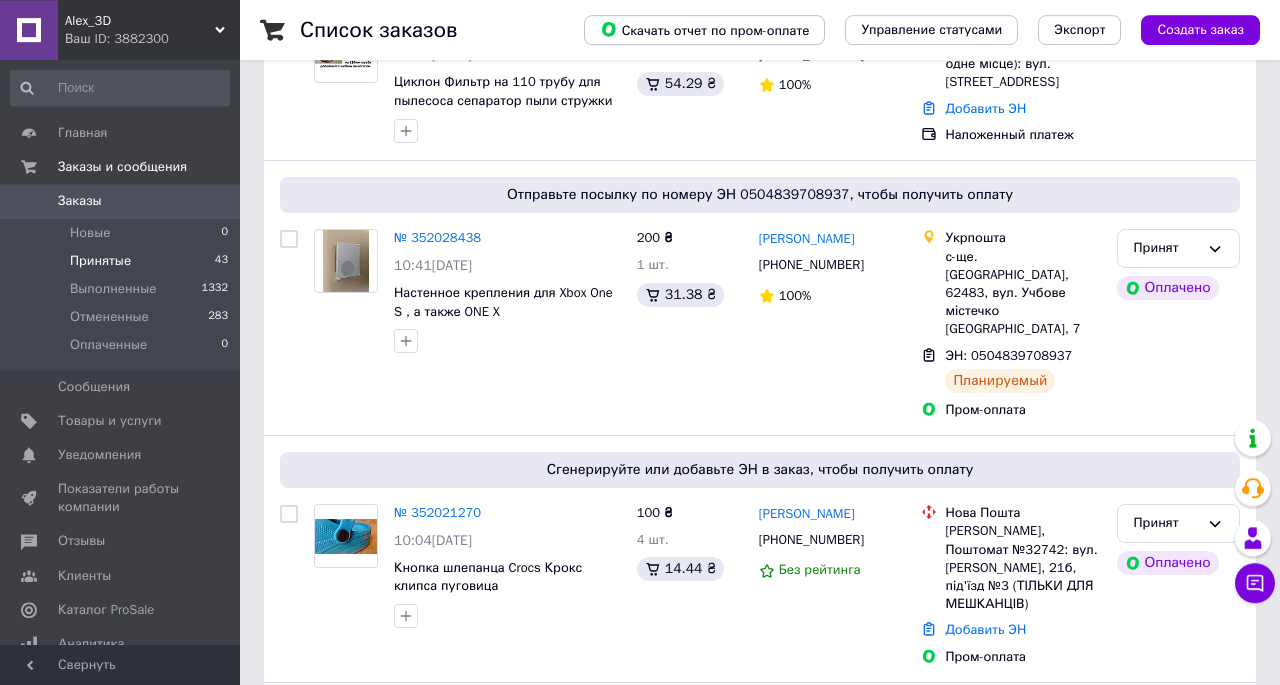 scroll, scrollTop: 520, scrollLeft: 0, axis: vertical 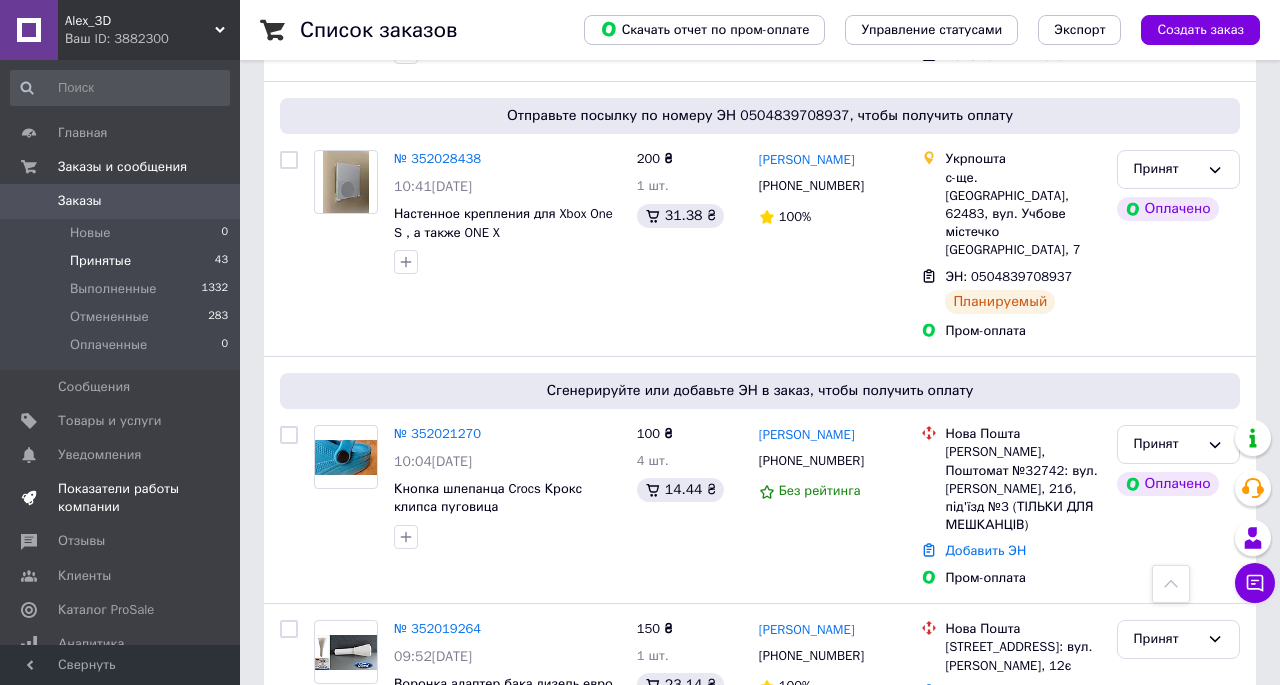 click on "Показатели работы компании" at bounding box center (121, 498) 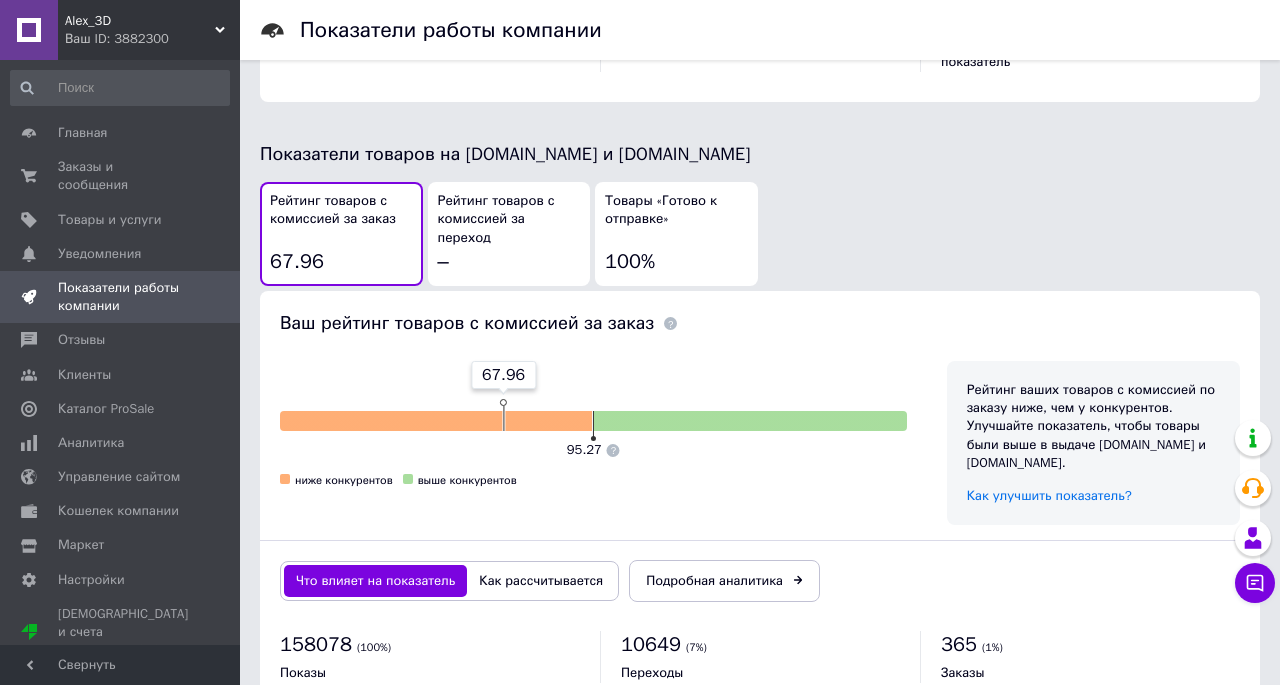 scroll, scrollTop: 1138, scrollLeft: 0, axis: vertical 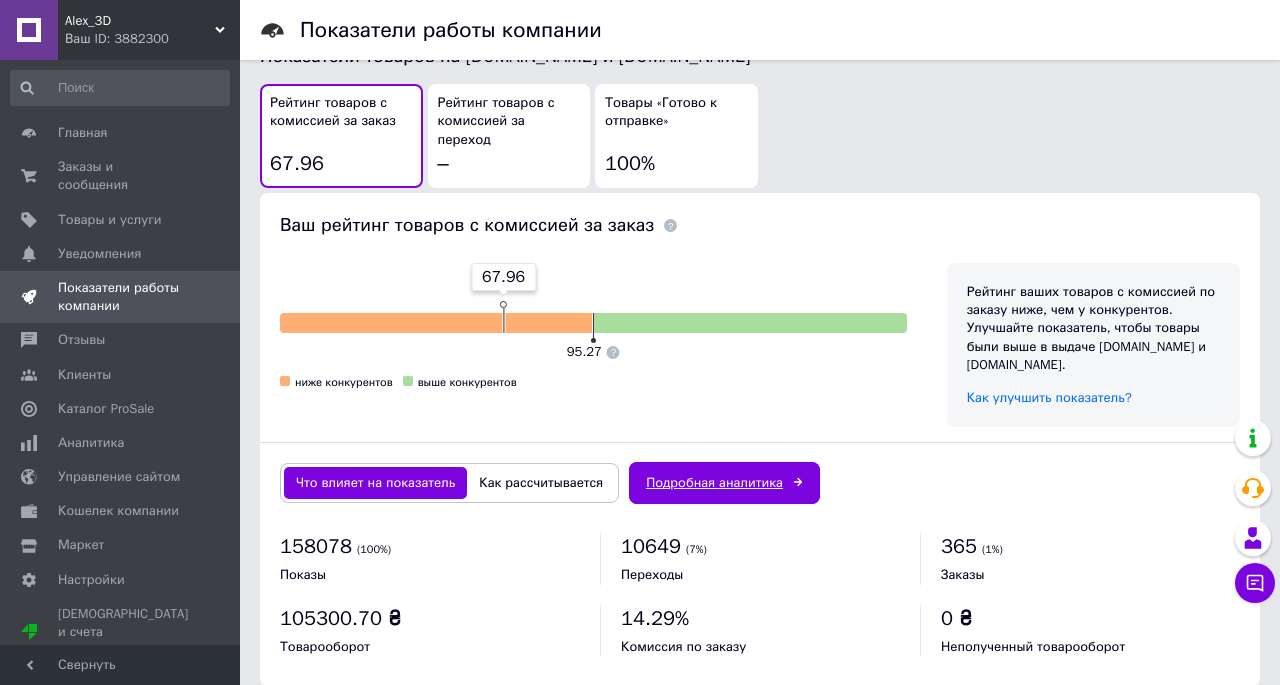 click on "Подробная аналитика" at bounding box center (724, 483) 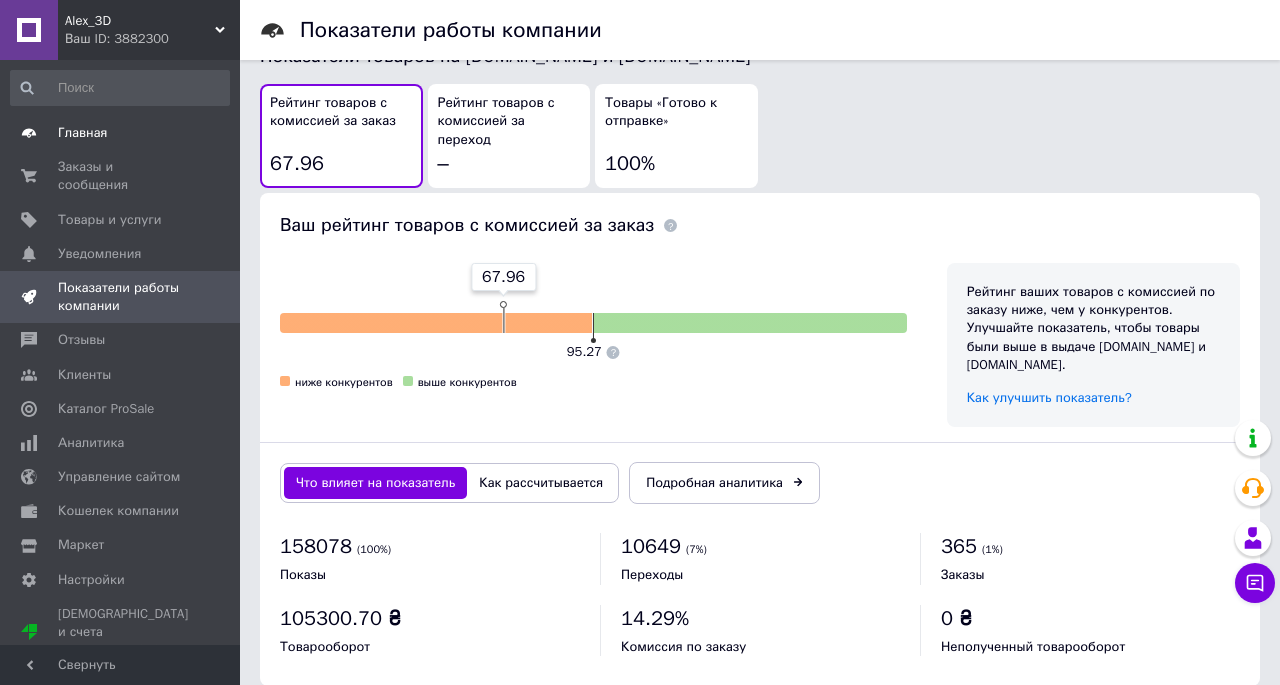 click on "Главная" at bounding box center (120, 133) 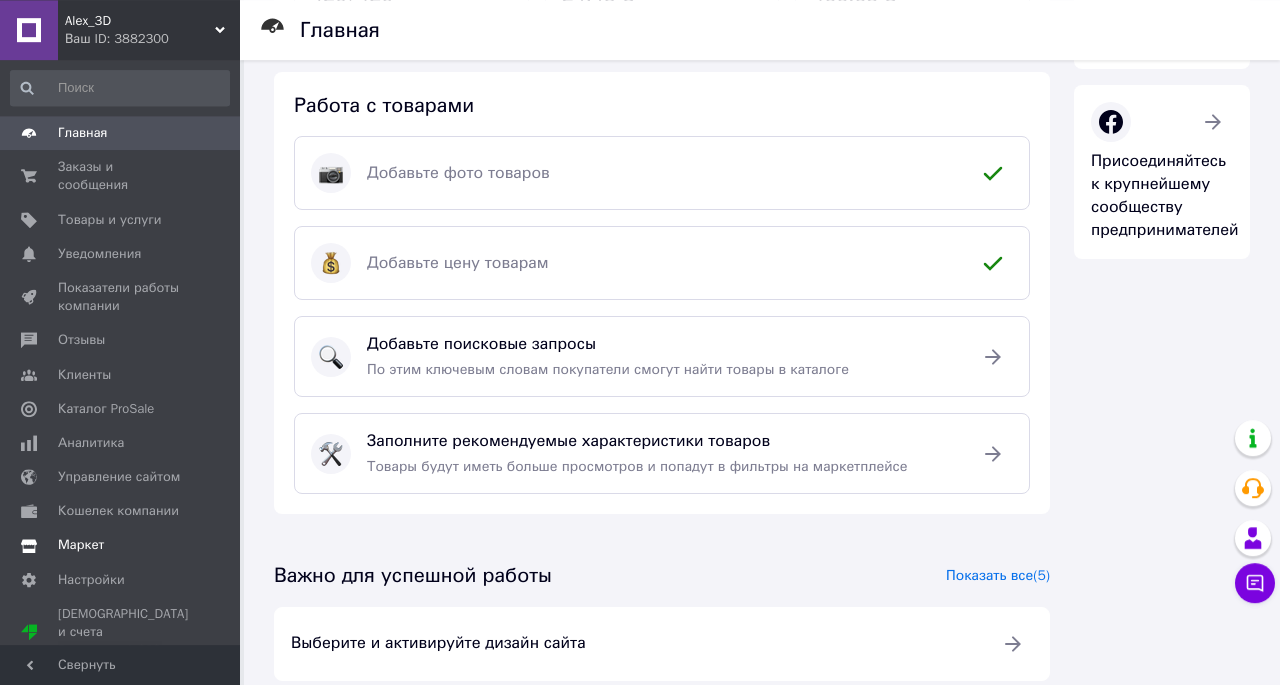 scroll, scrollTop: 477, scrollLeft: 0, axis: vertical 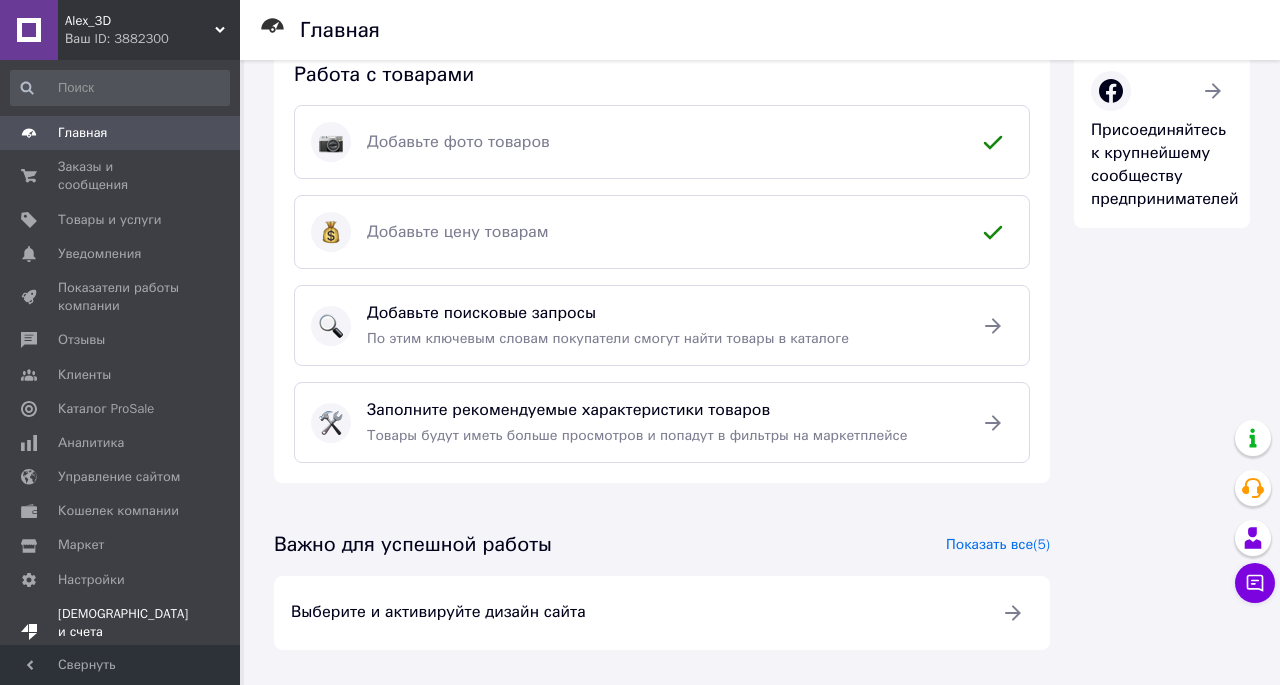 click on "Prom микс 1 000" at bounding box center [123, 650] 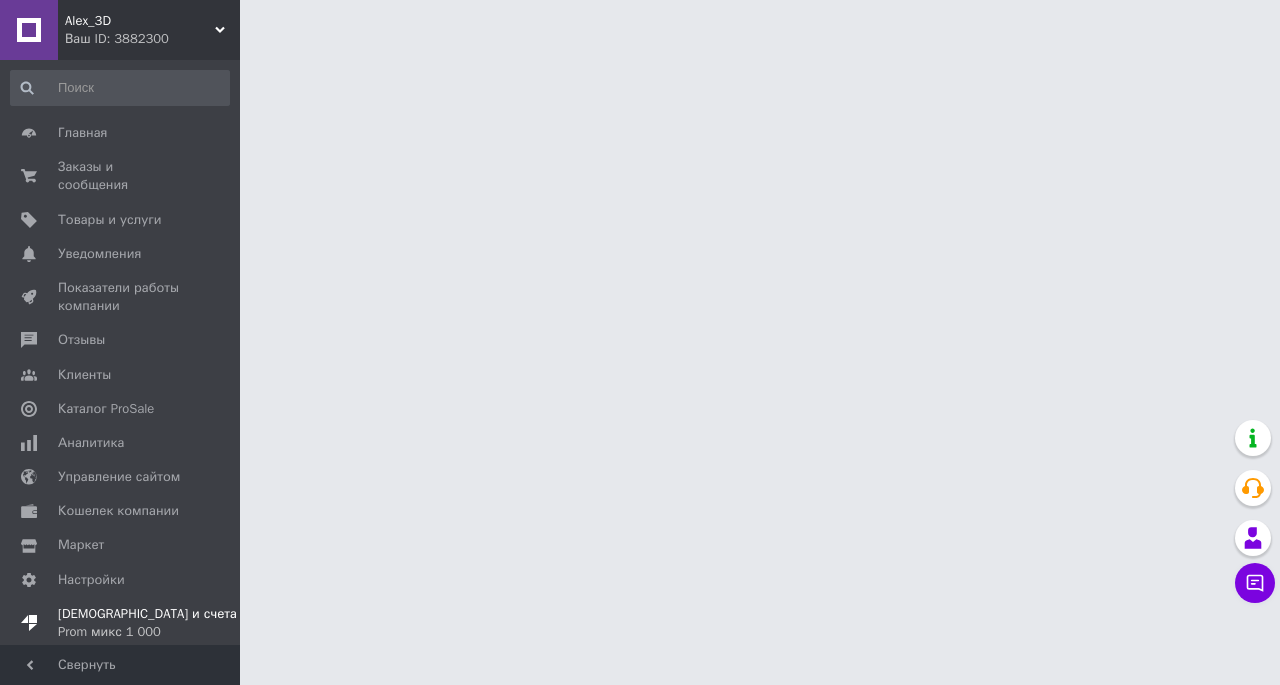 scroll, scrollTop: 0, scrollLeft: 0, axis: both 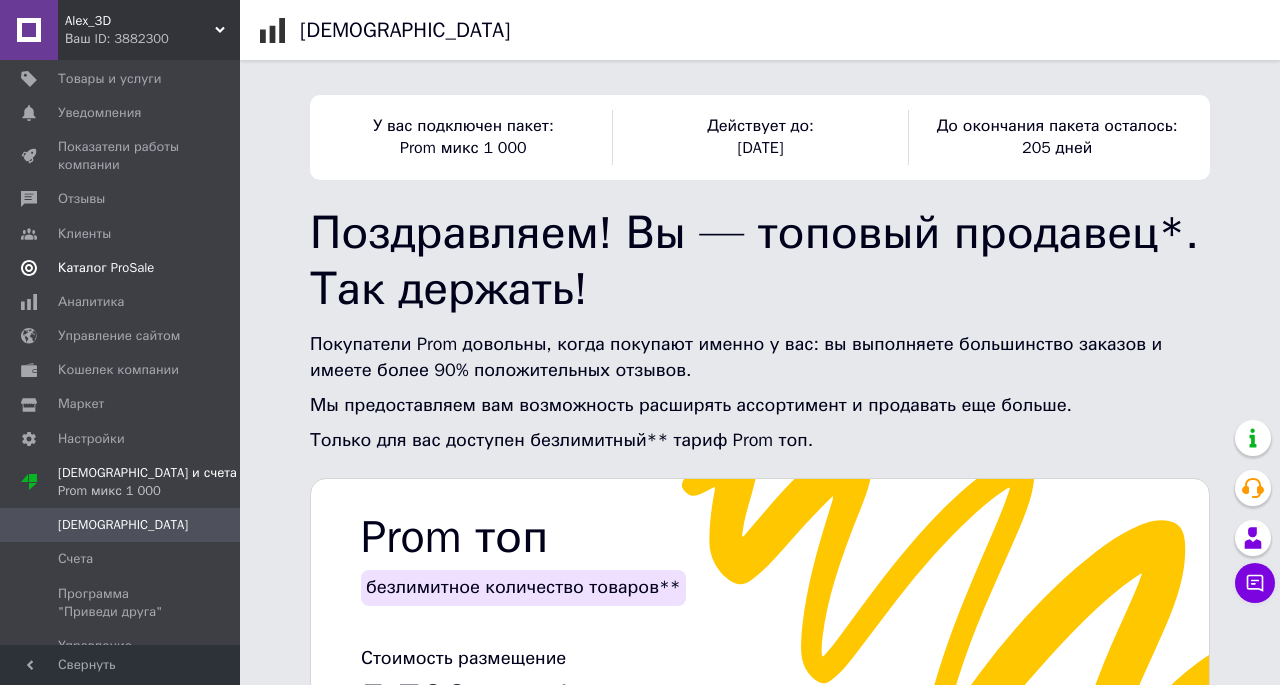 click on "Каталог ProSale" at bounding box center (106, 268) 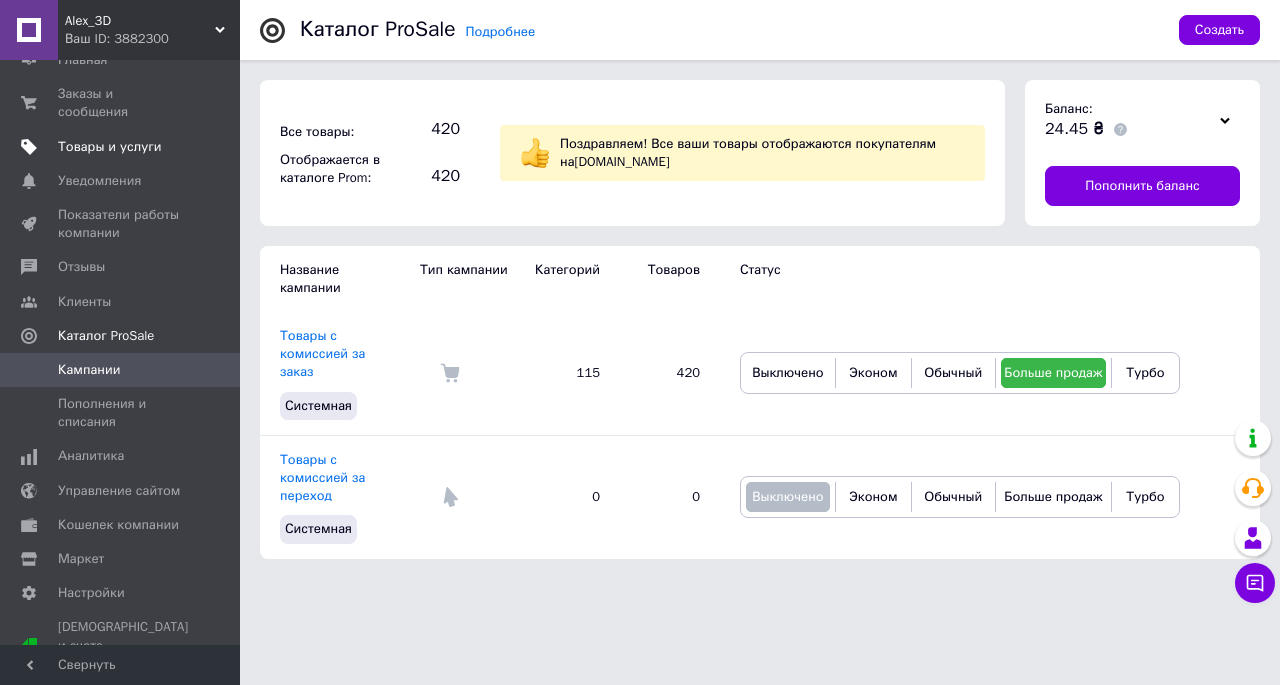 scroll, scrollTop: 0, scrollLeft: 0, axis: both 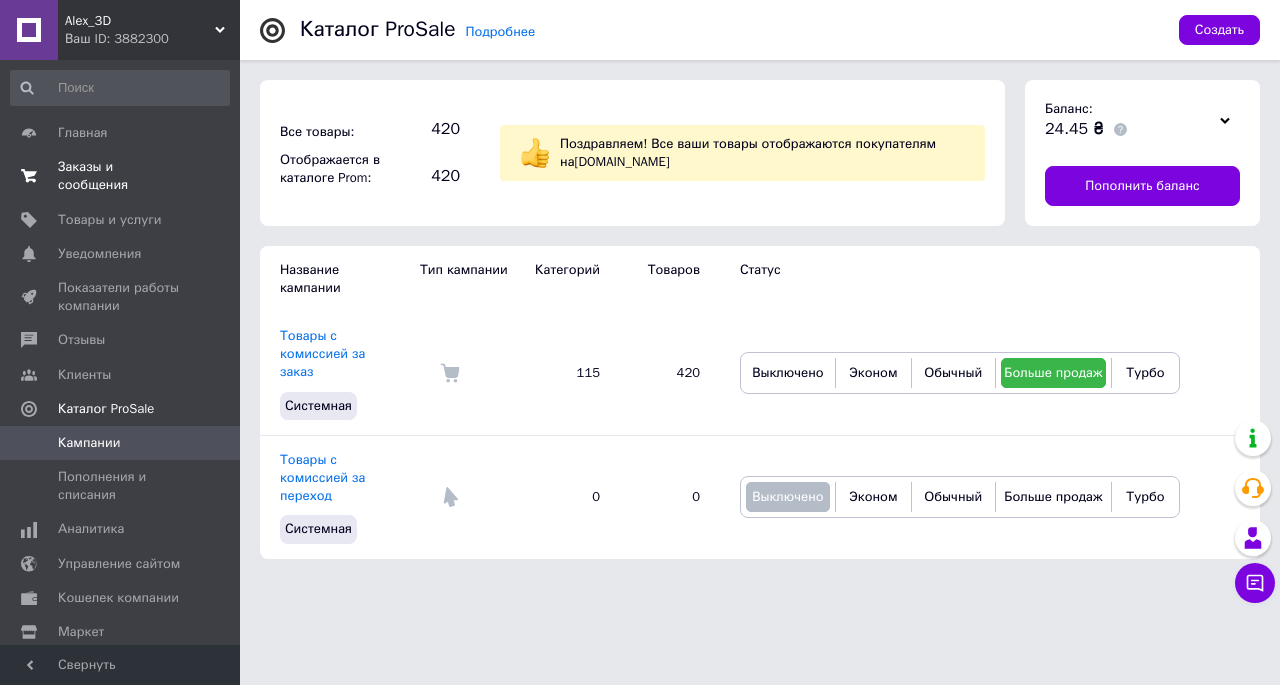 click on "Заказы и сообщения" at bounding box center [121, 176] 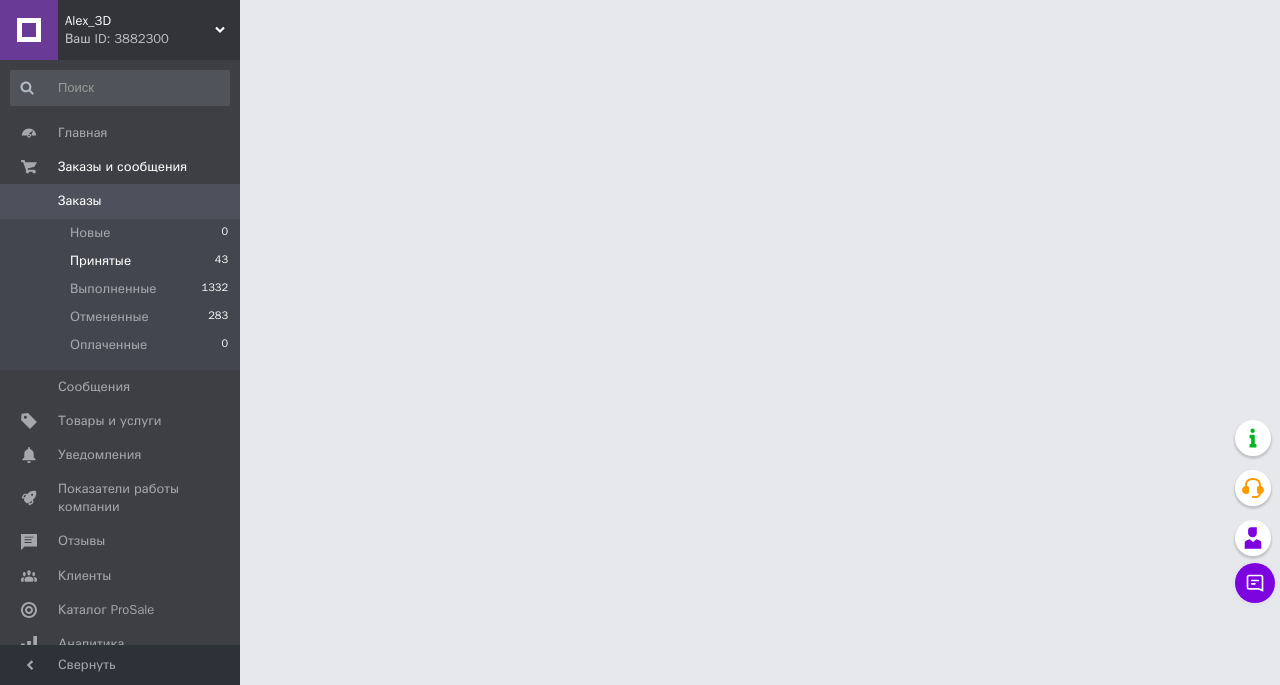 click on "Принятые" at bounding box center [100, 261] 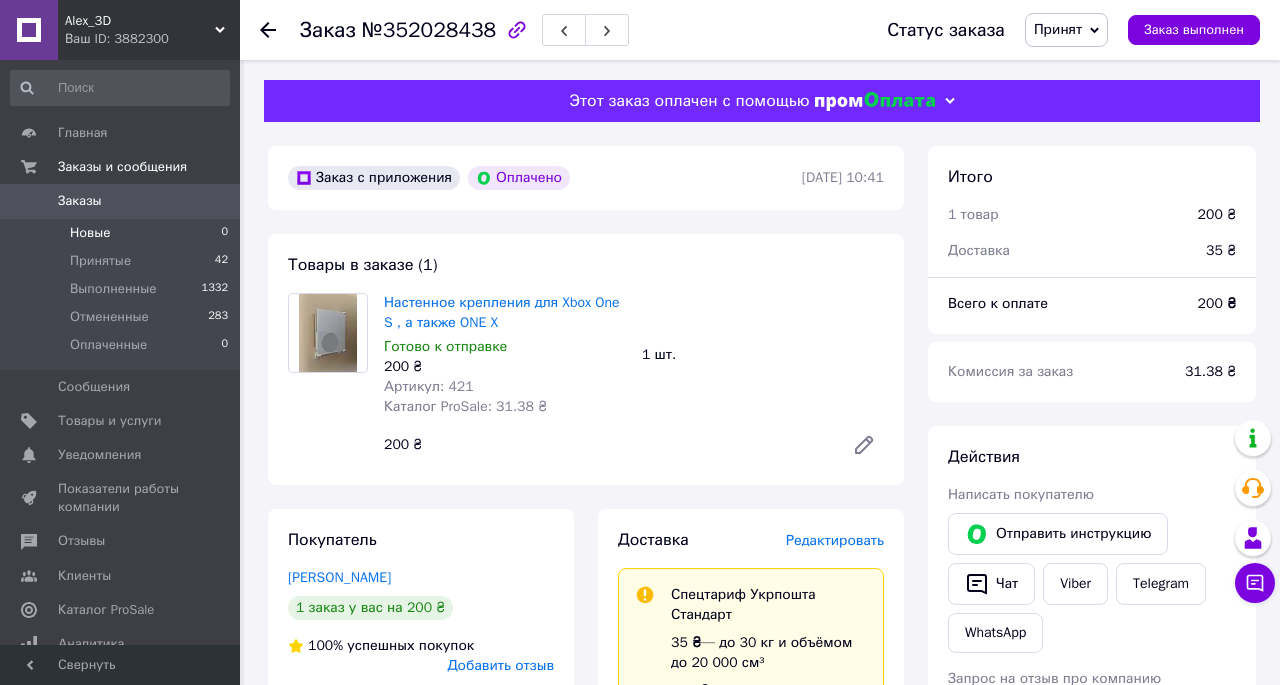 scroll, scrollTop: 208, scrollLeft: 0, axis: vertical 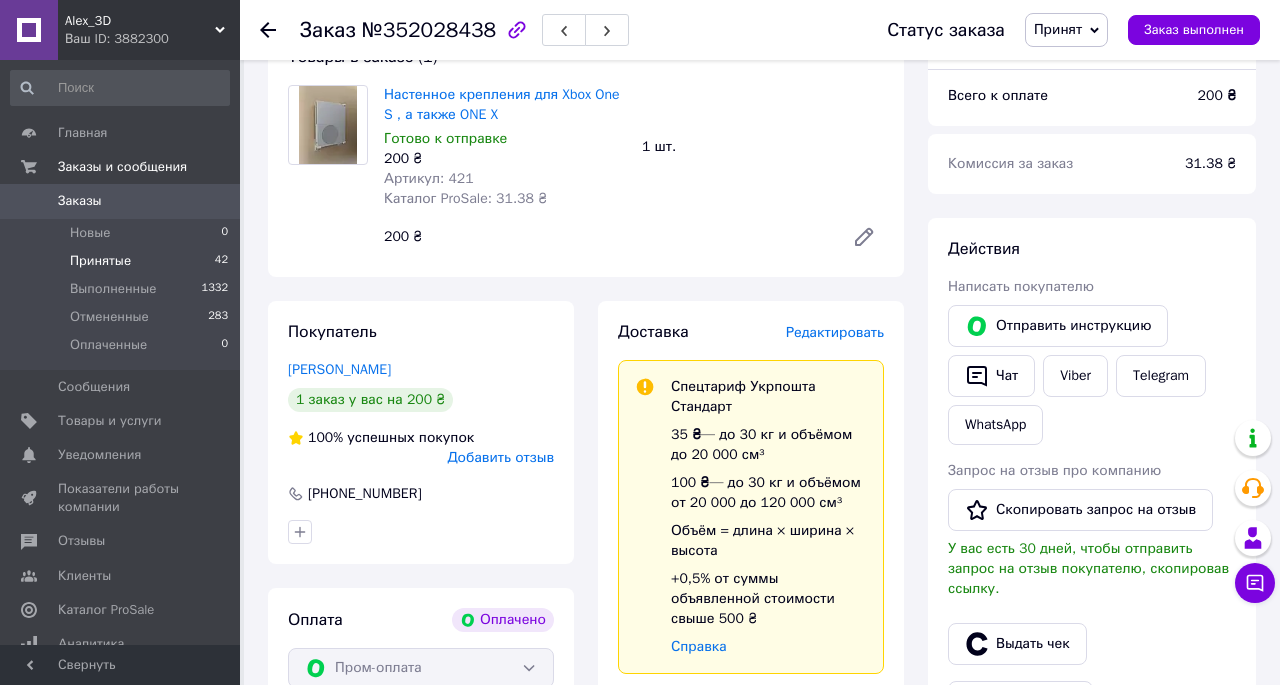click on "Принятые" at bounding box center (100, 261) 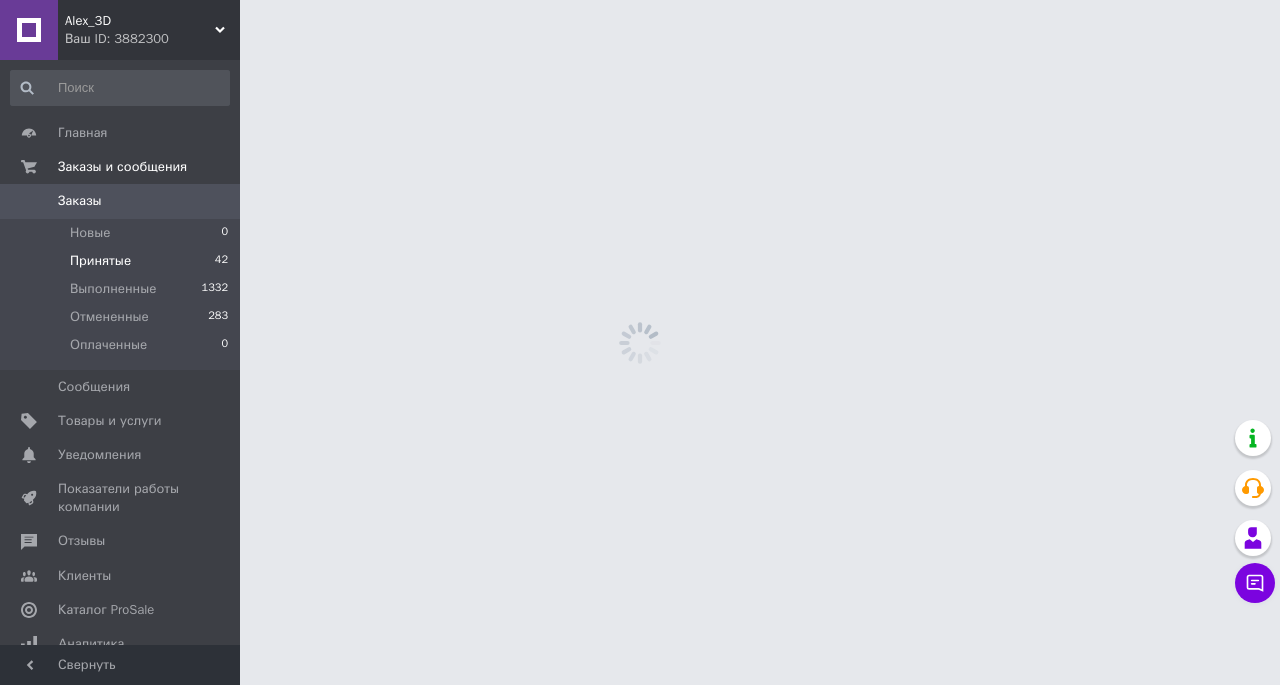 scroll, scrollTop: 0, scrollLeft: 0, axis: both 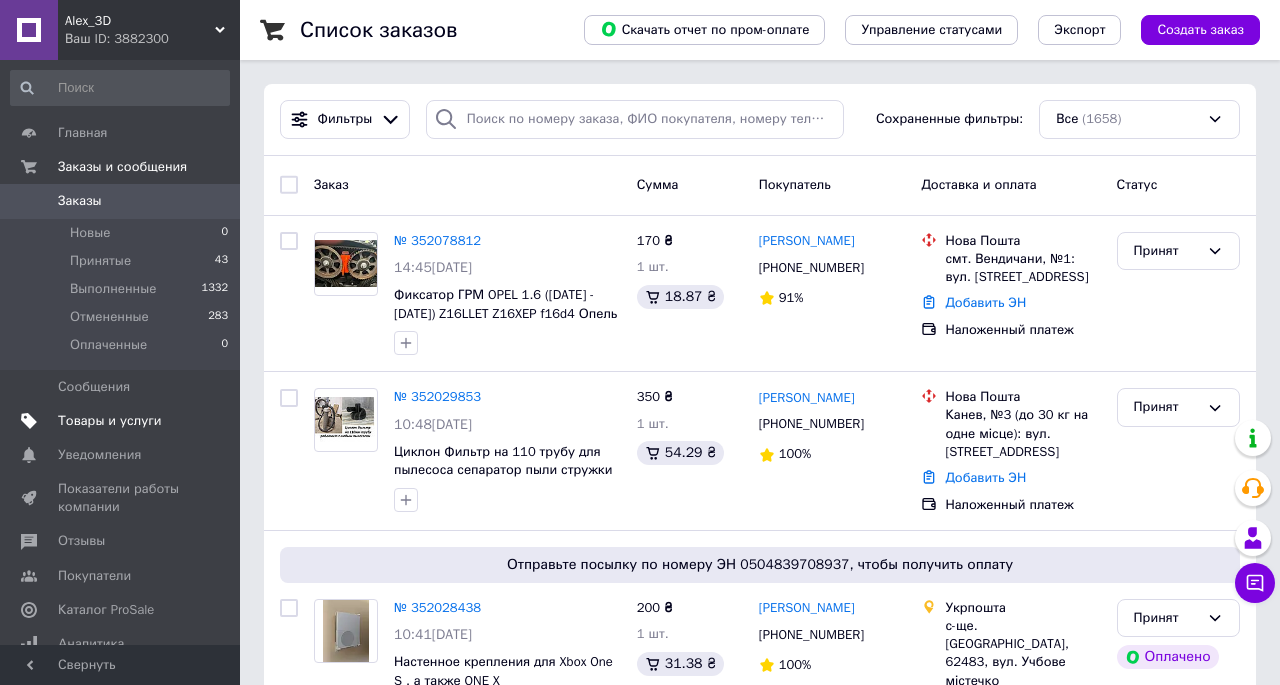 click on "Товары и услуги" at bounding box center (110, 421) 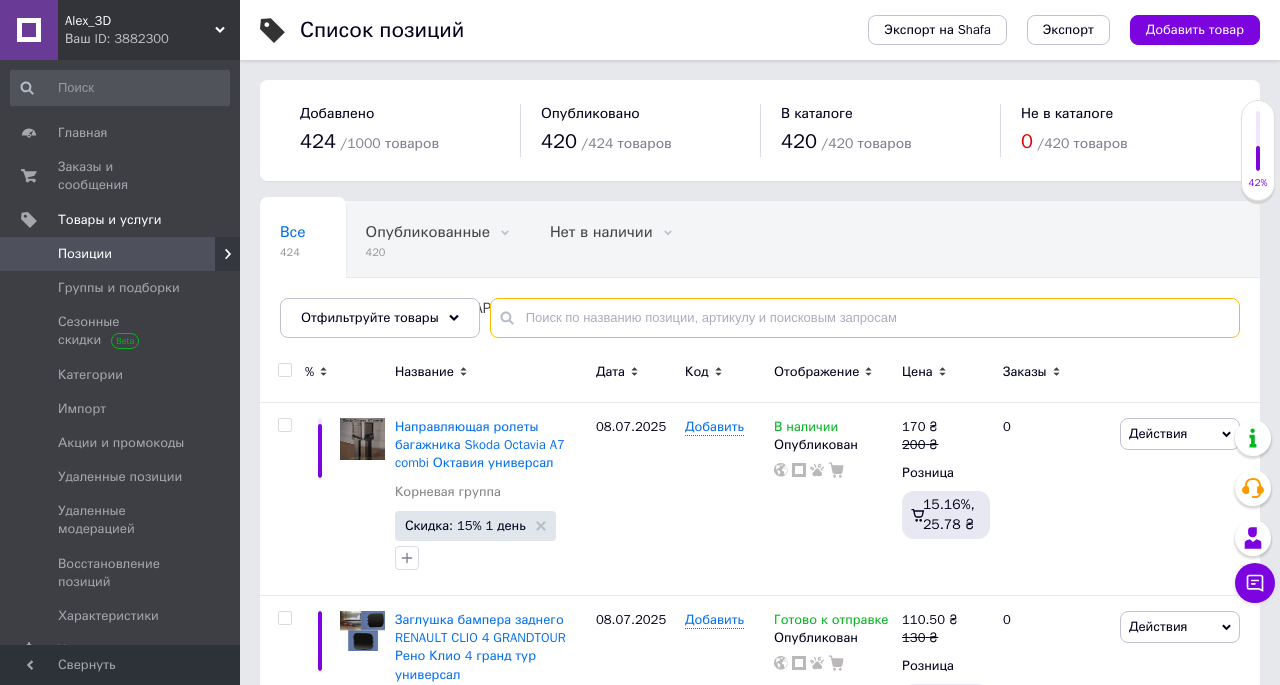 click at bounding box center [865, 318] 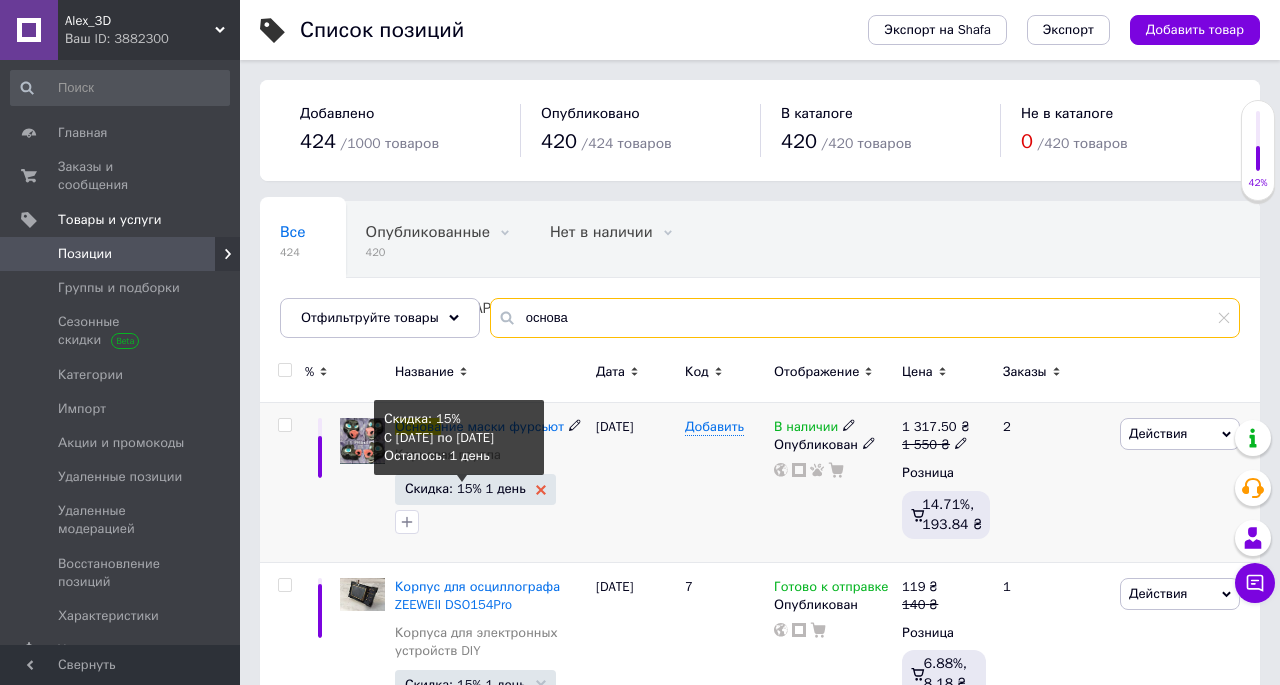 type on "основа" 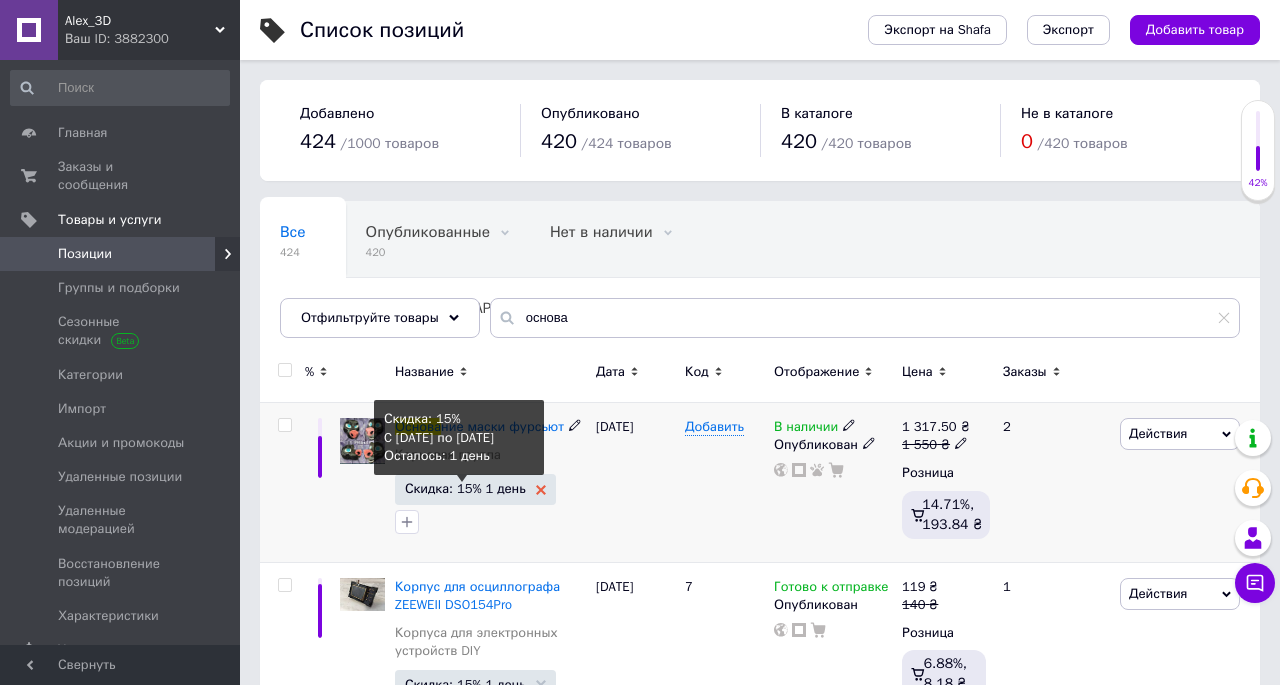 click 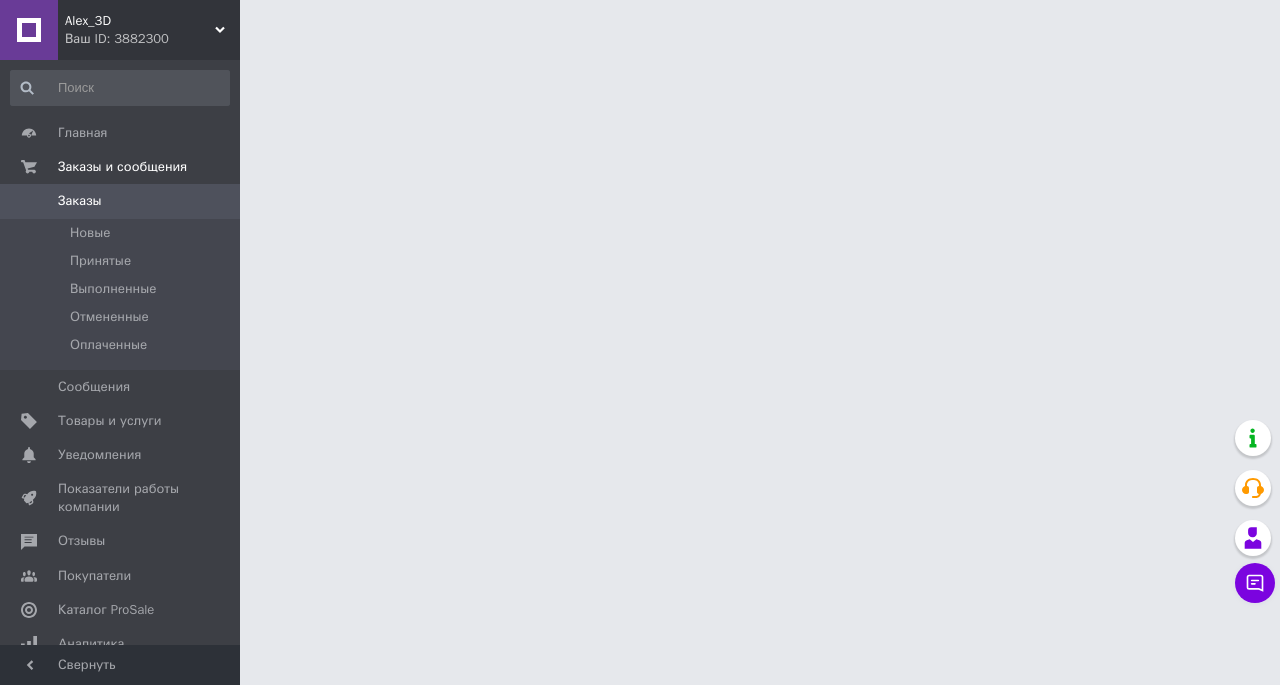 scroll, scrollTop: 0, scrollLeft: 0, axis: both 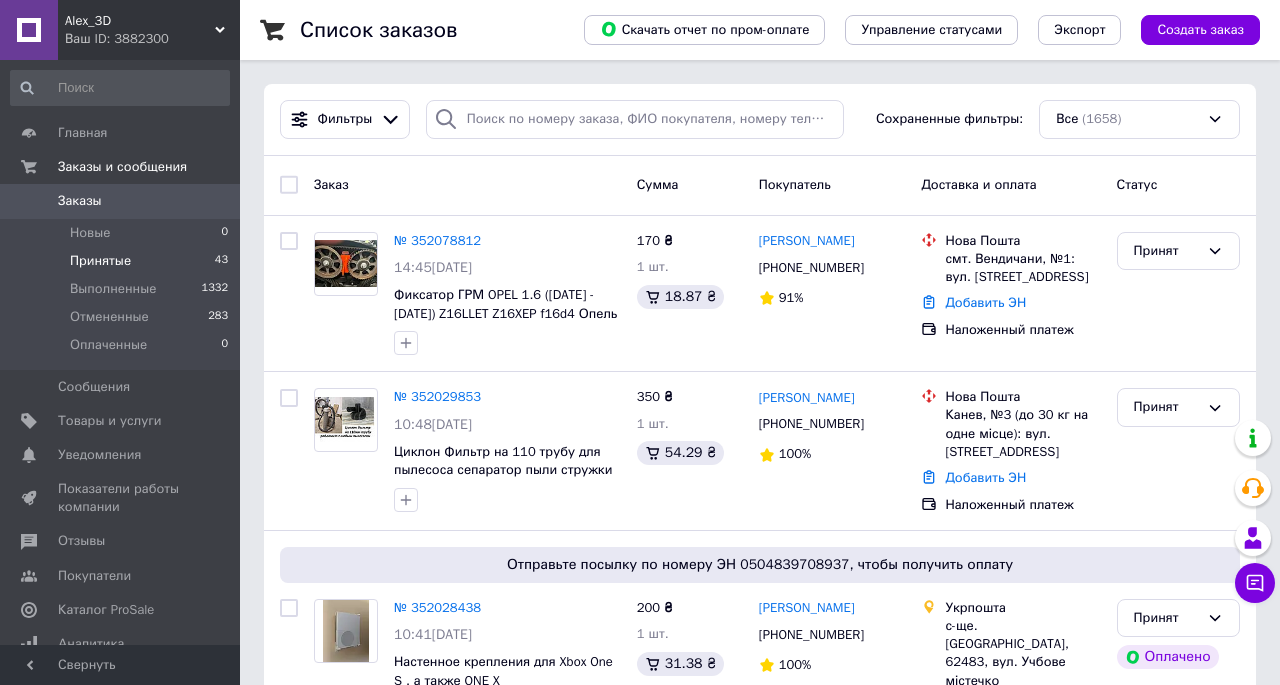 click on "Принятые 43" at bounding box center (120, 261) 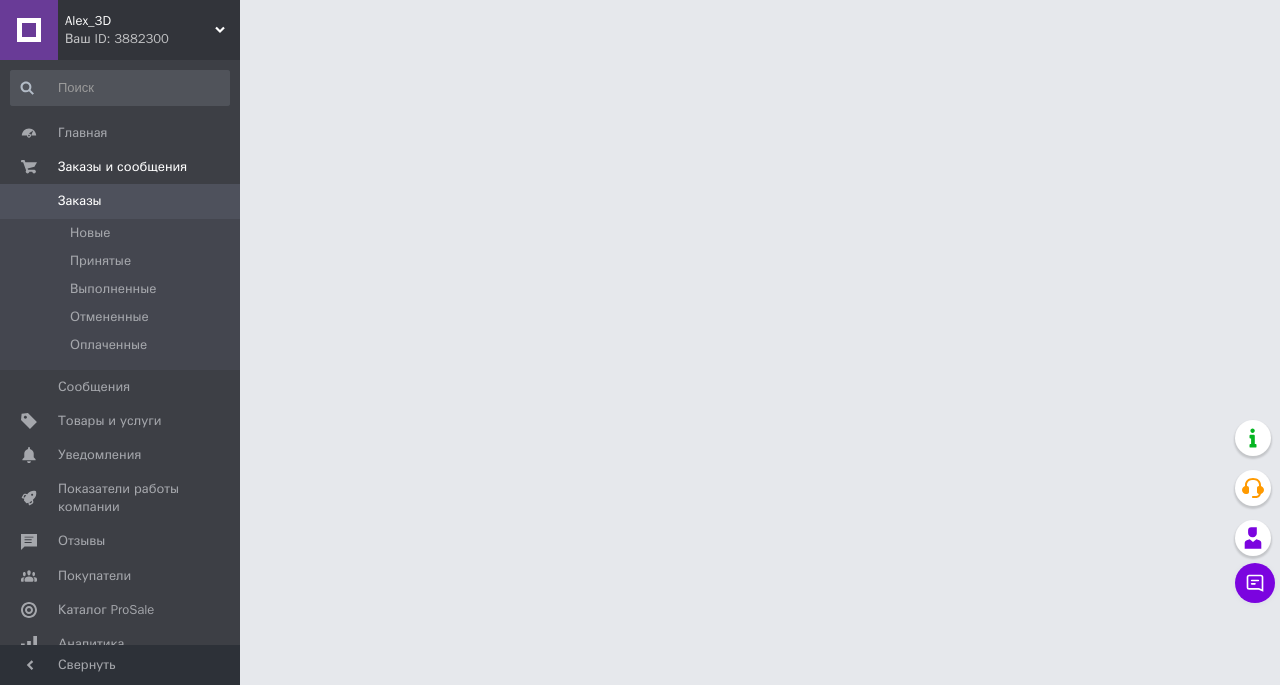 scroll, scrollTop: 0, scrollLeft: 0, axis: both 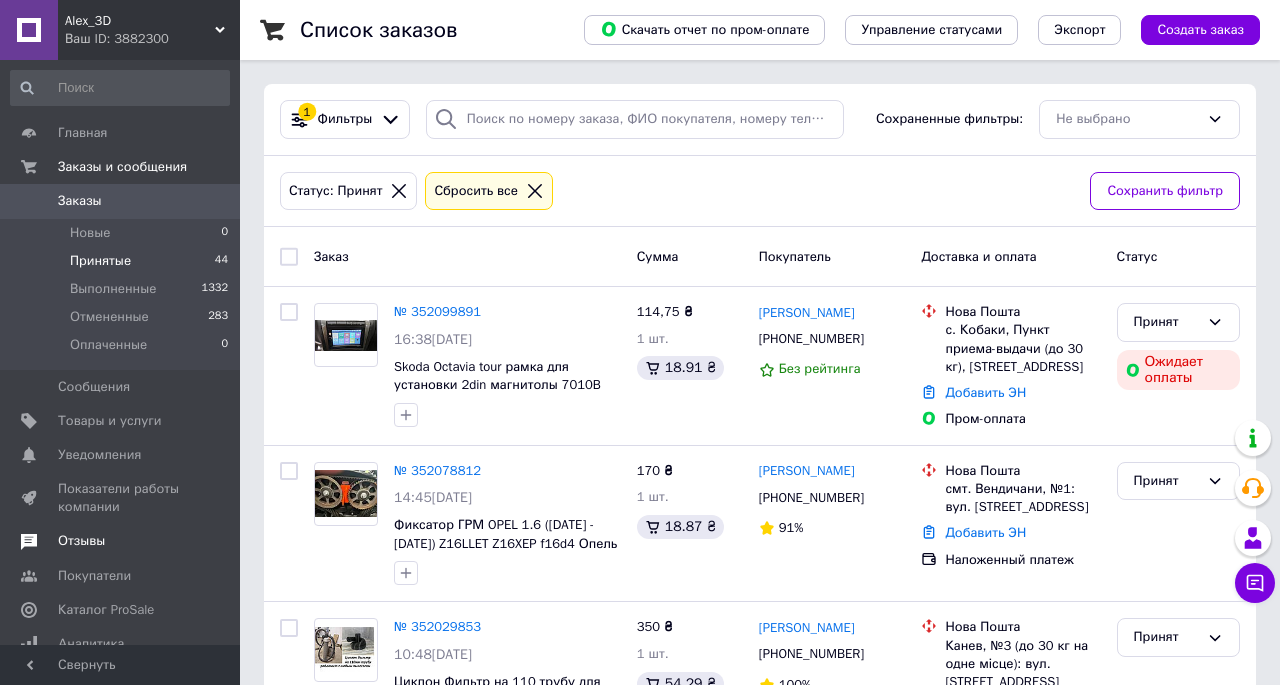 click on "Отзывы" at bounding box center [81, 541] 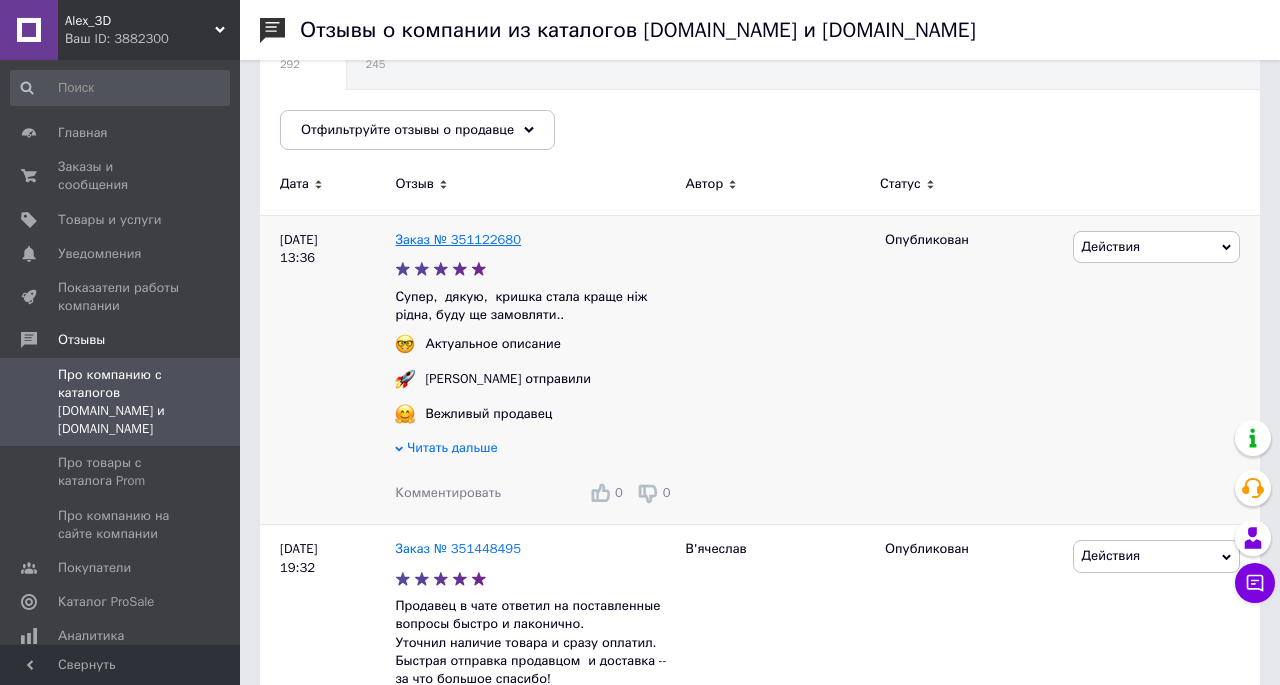 scroll, scrollTop: 208, scrollLeft: 0, axis: vertical 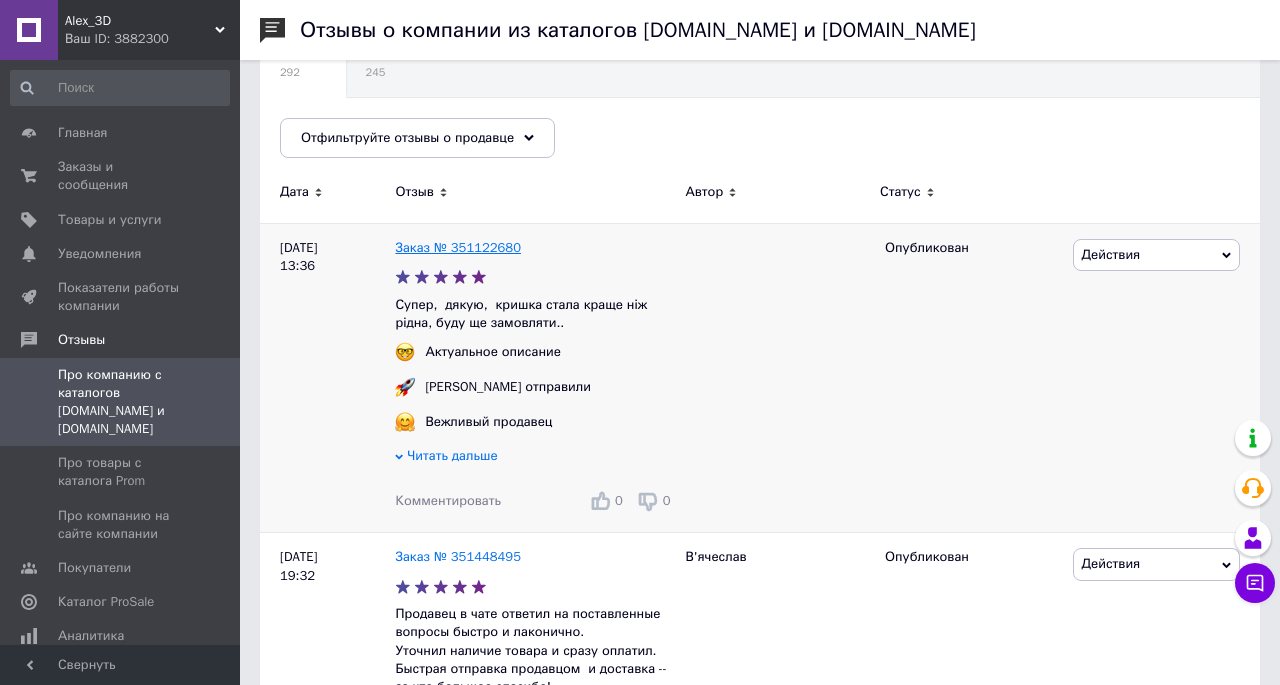 click on "Заказ № 351122680" at bounding box center [458, 247] 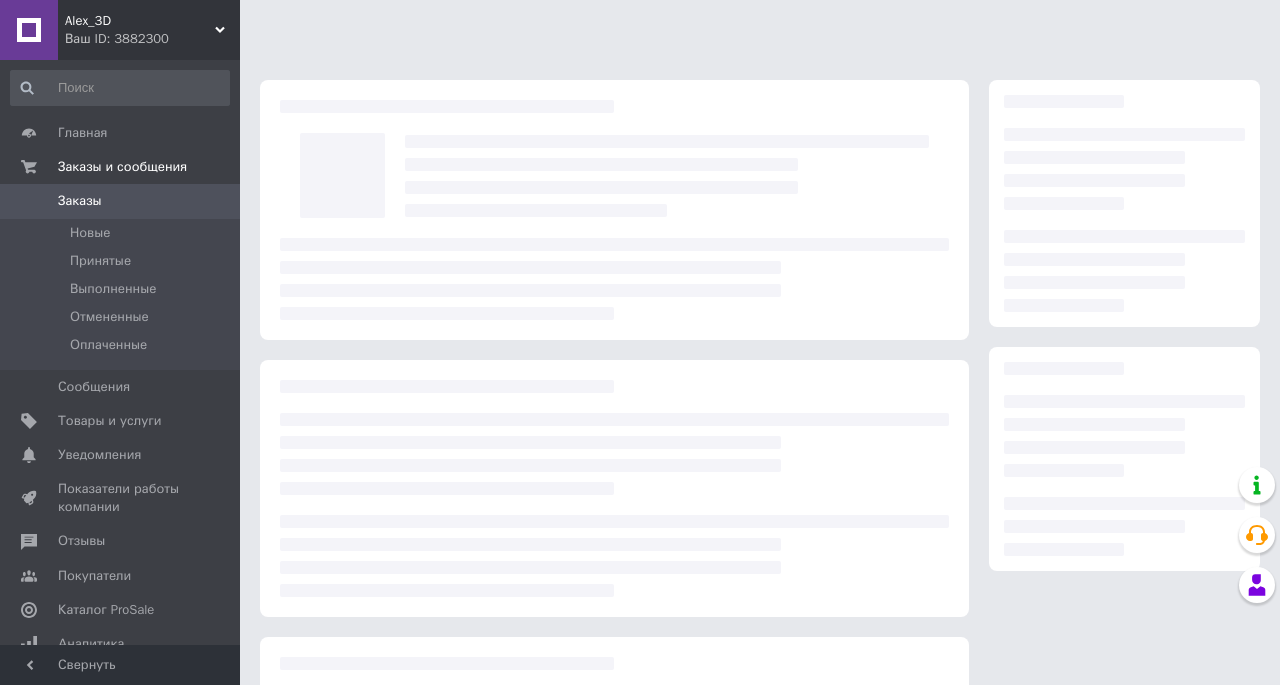 scroll, scrollTop: 0, scrollLeft: 0, axis: both 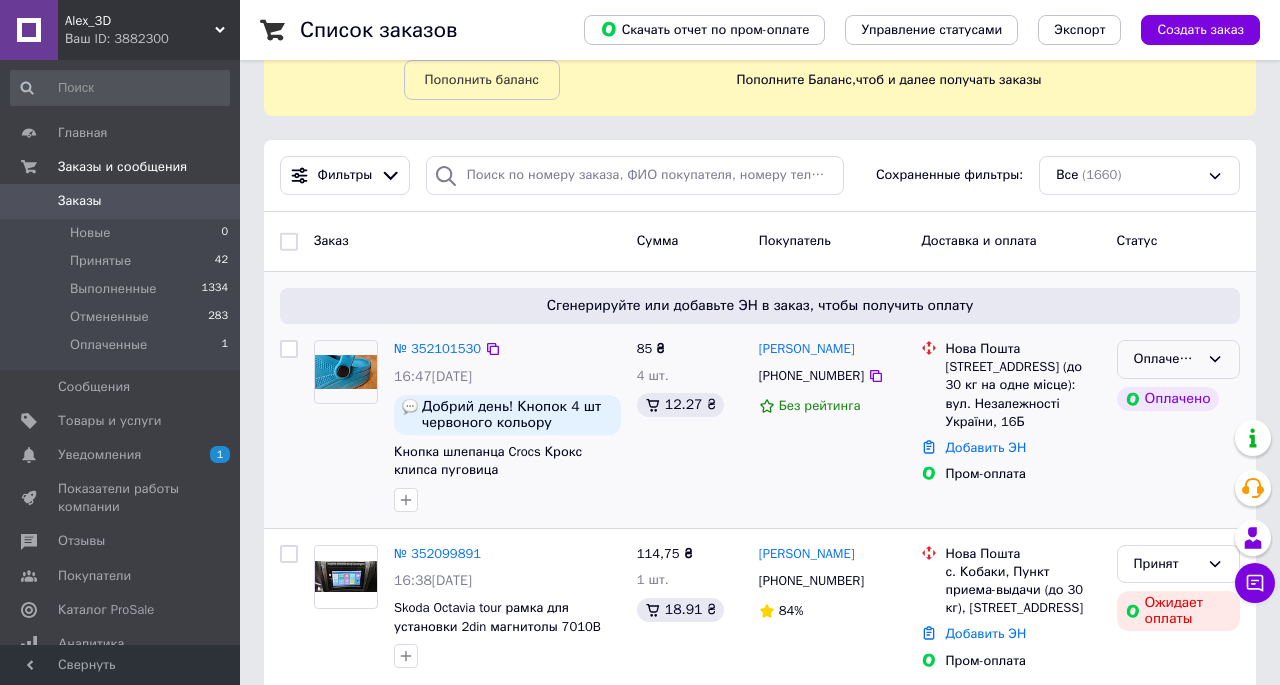click on "Оплаченный" at bounding box center [1178, 359] 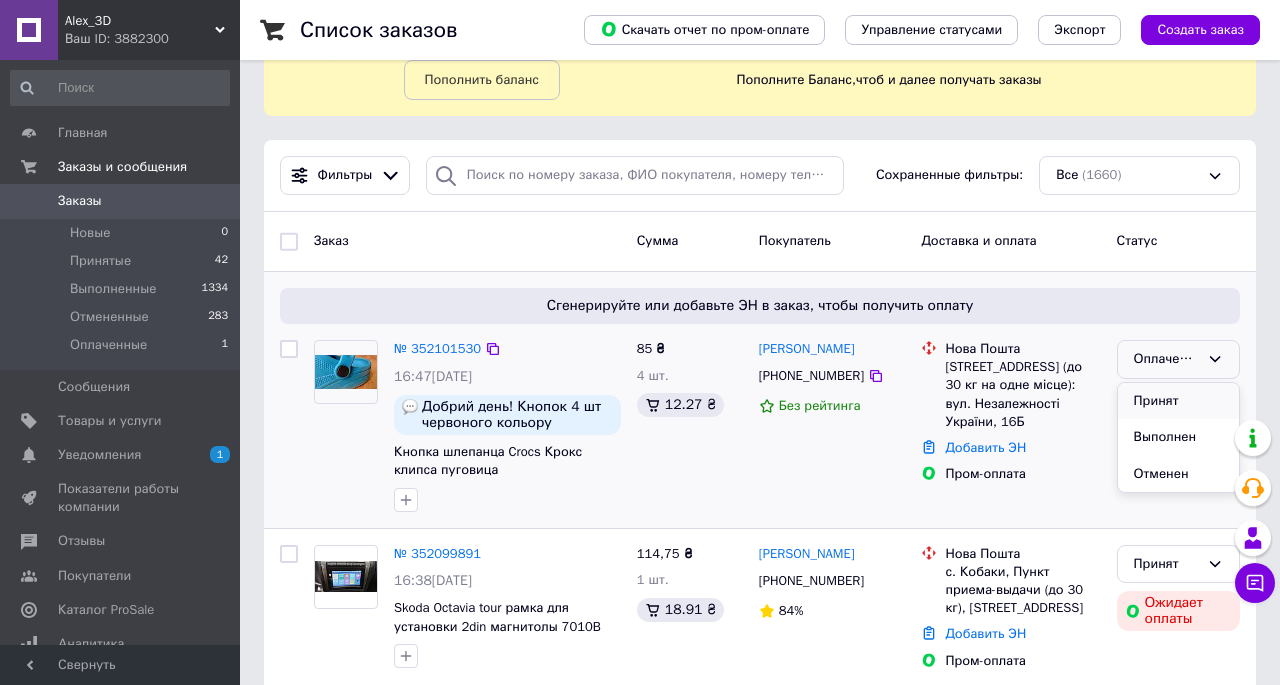 click on "Принят" at bounding box center (1178, 401) 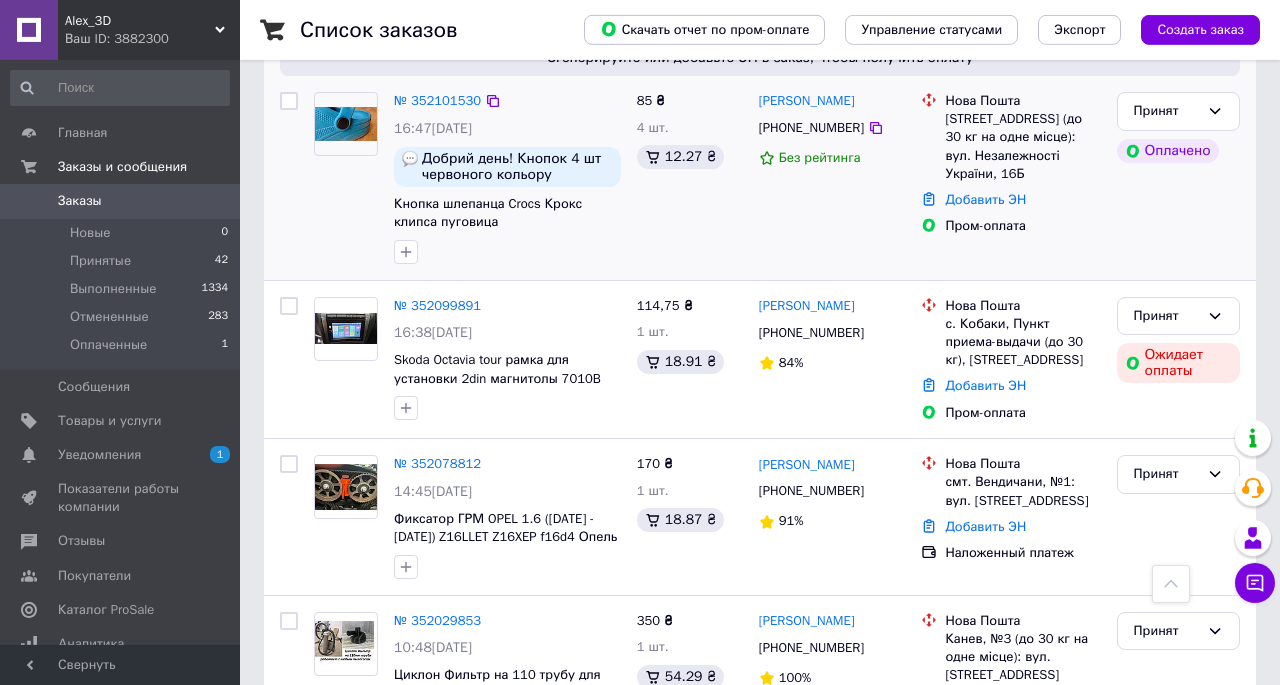 scroll, scrollTop: 312, scrollLeft: 0, axis: vertical 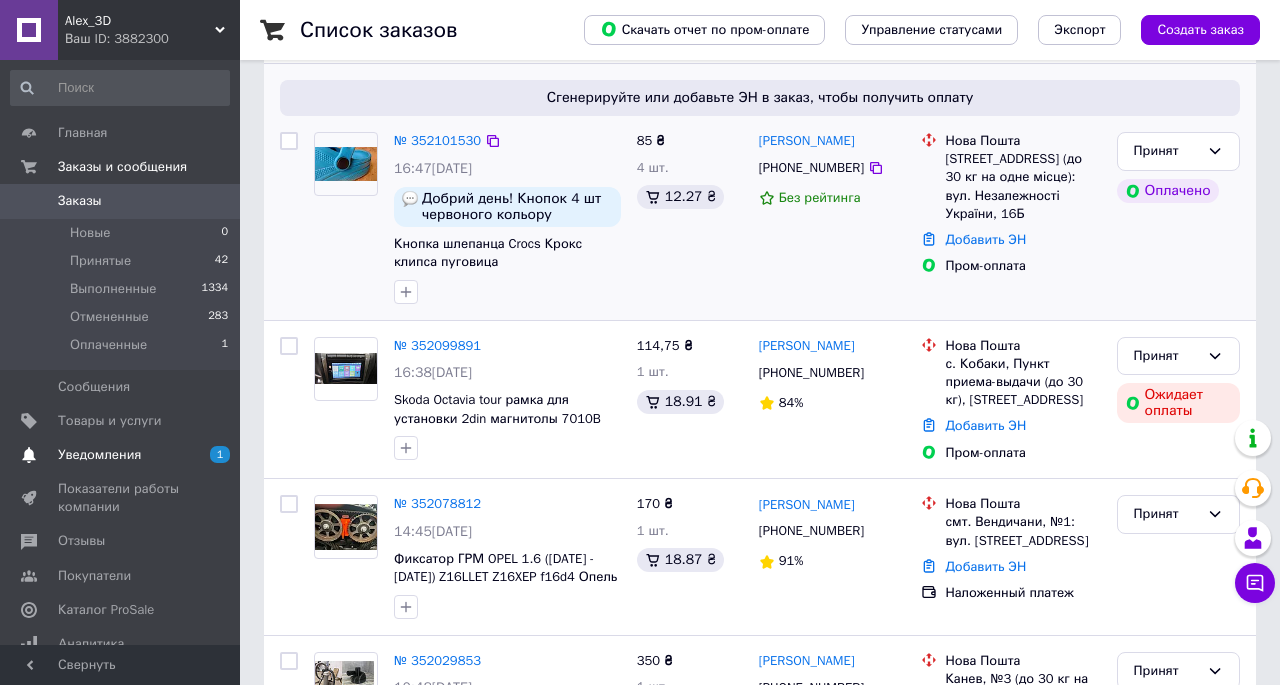 click on "Уведомления" at bounding box center [99, 455] 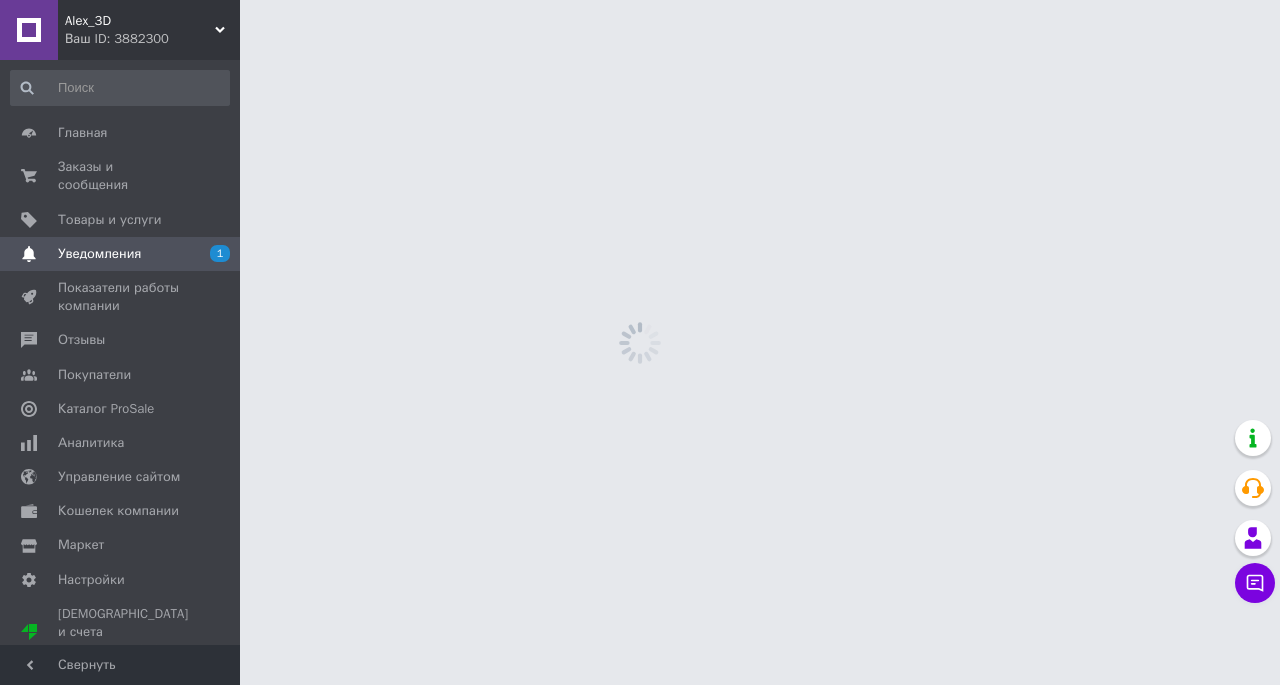 scroll, scrollTop: 0, scrollLeft: 0, axis: both 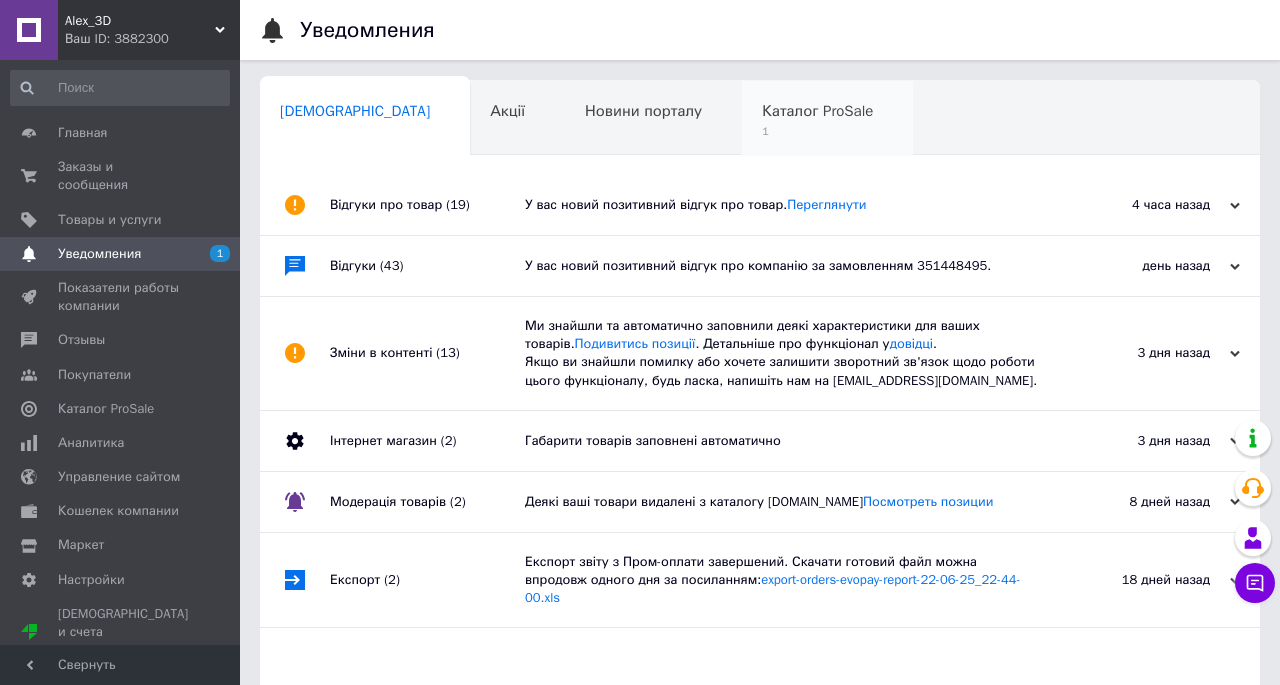 click on "Каталог ProSale" at bounding box center (817, 111) 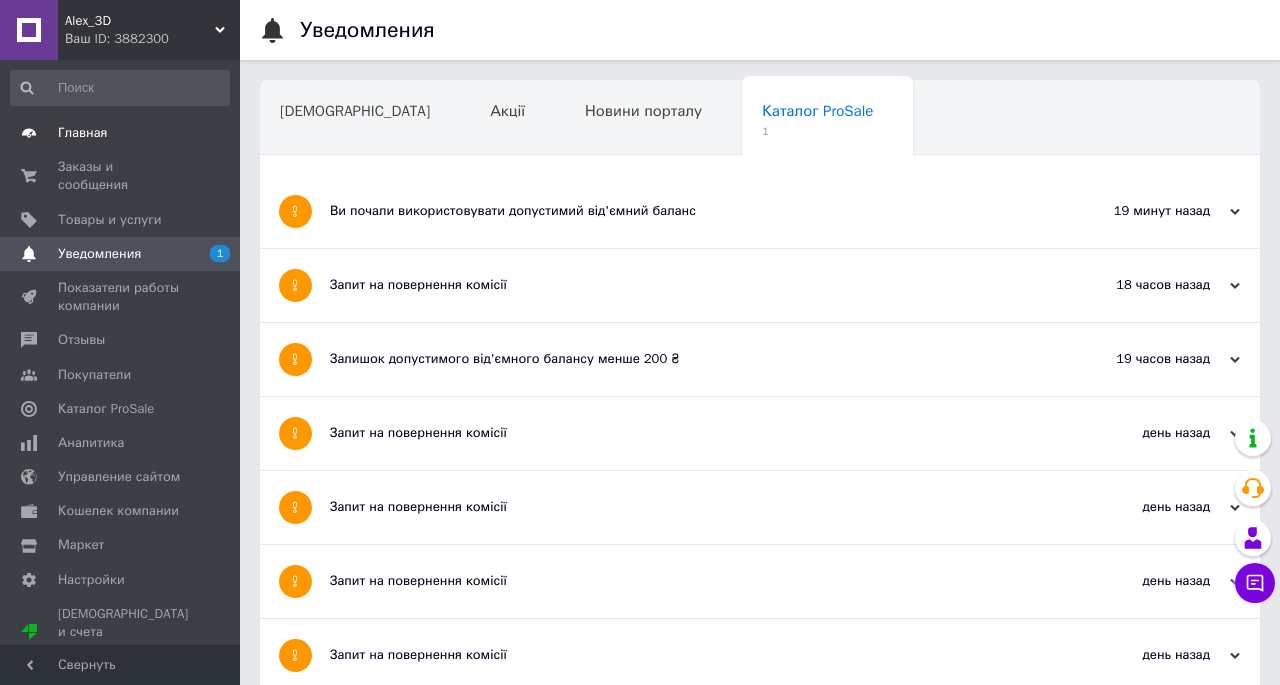 click on "Главная" at bounding box center (83, 133) 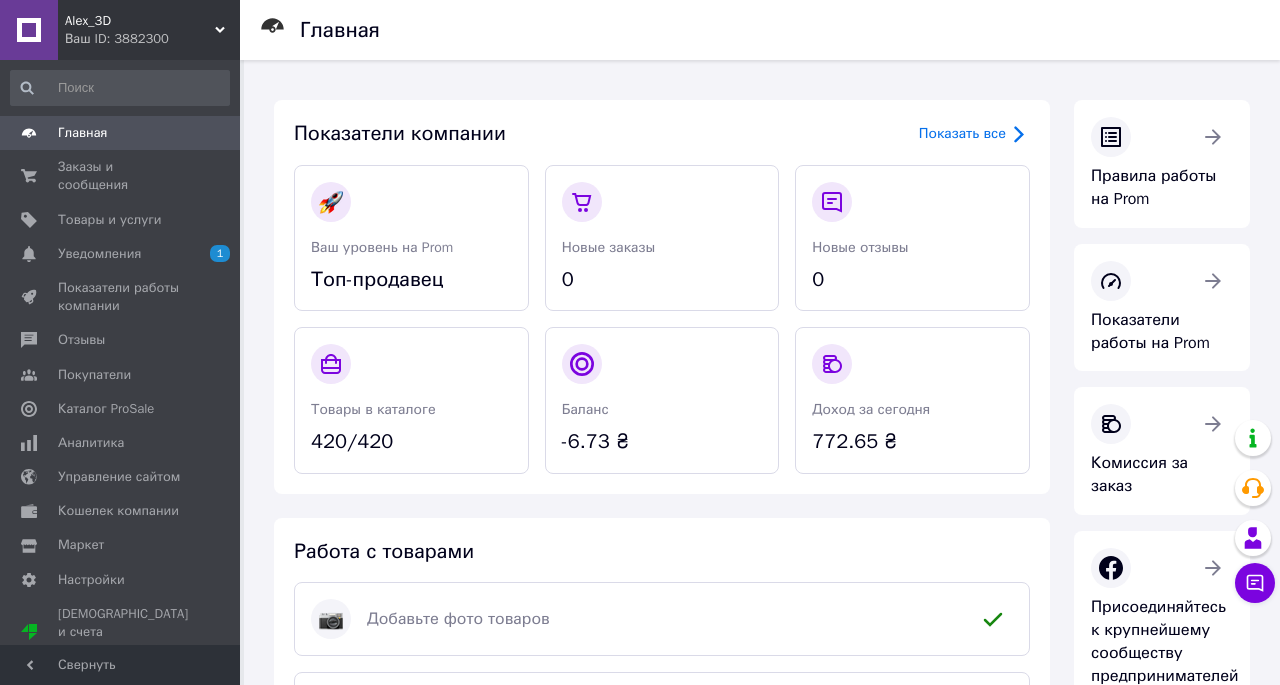 click on "Главная" at bounding box center [120, 133] 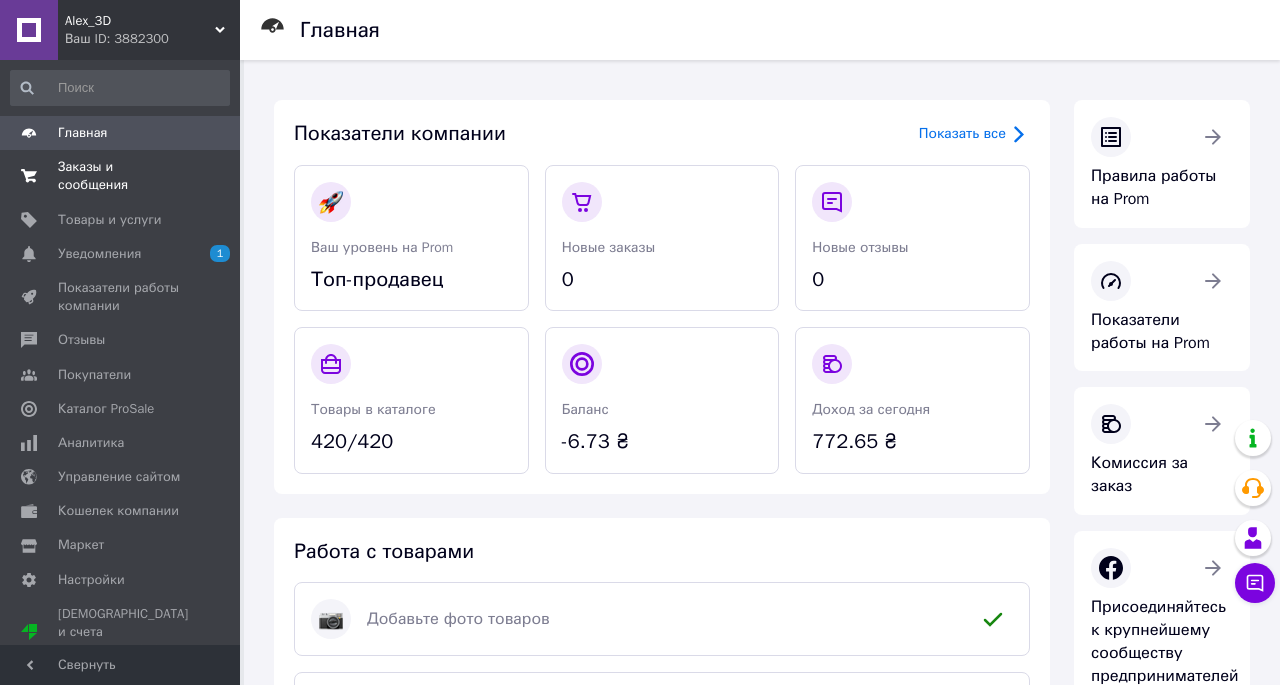 click on "Заказы и сообщения" at bounding box center (121, 176) 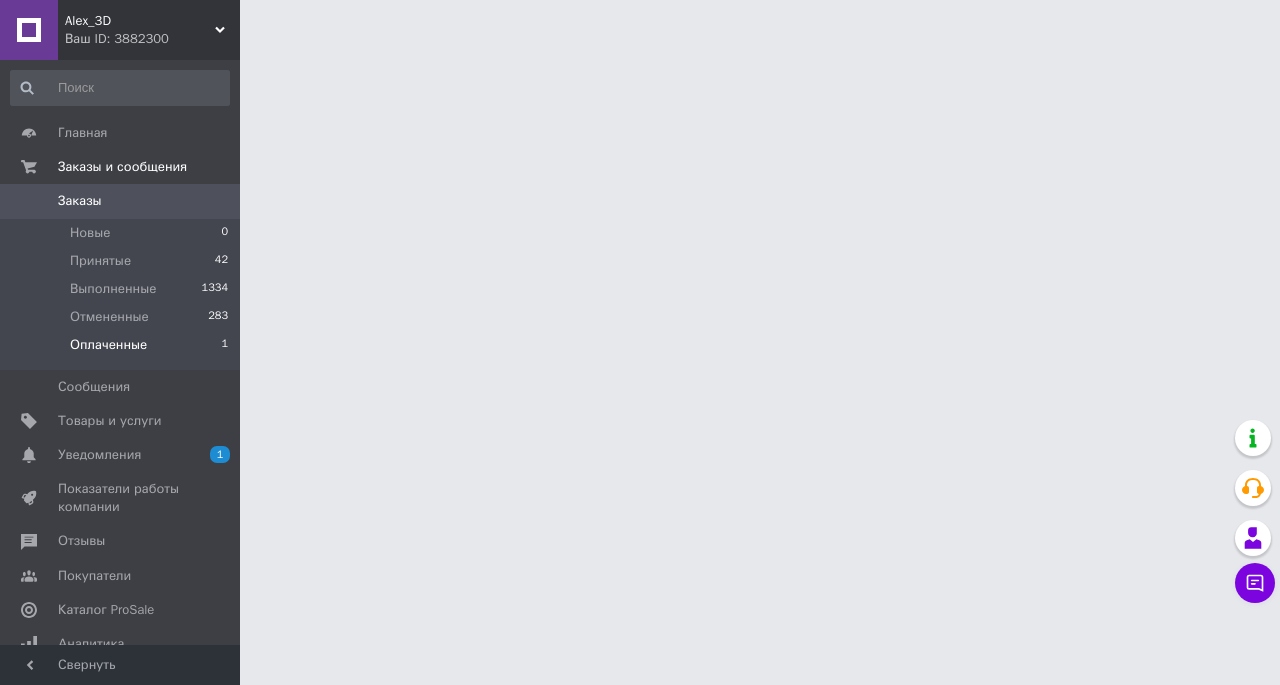 click on "Оплаченные 1" at bounding box center (120, 350) 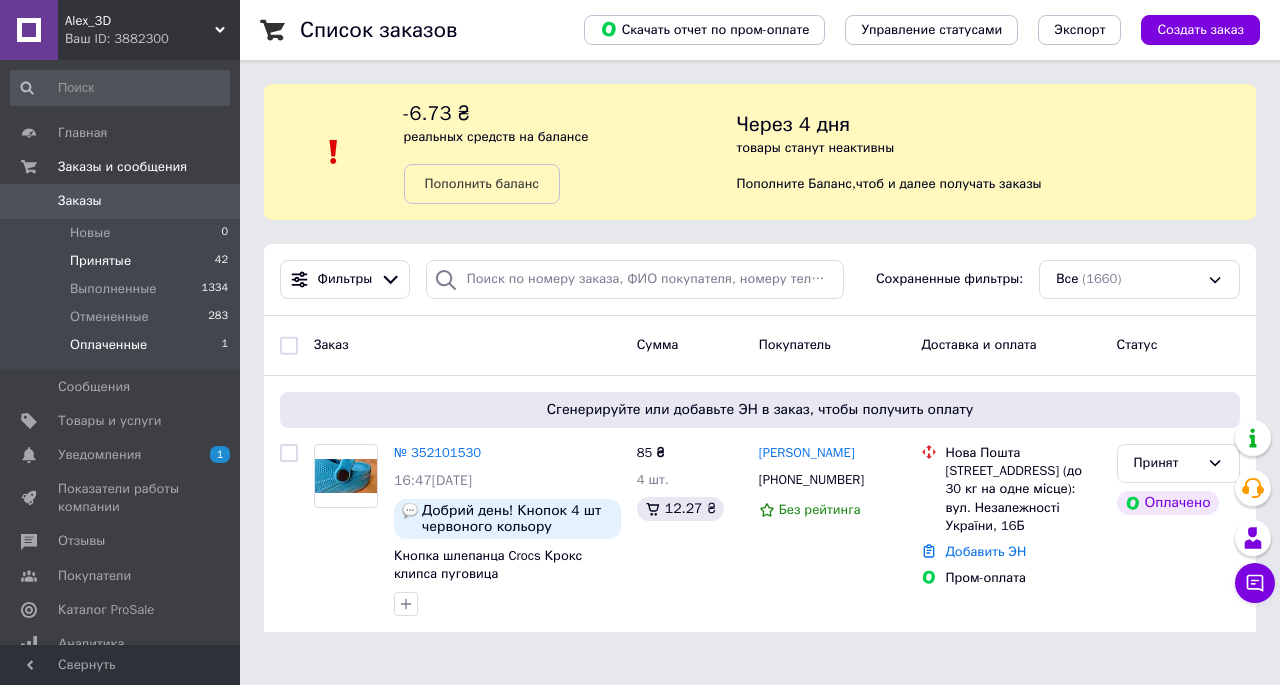 click on "Принятые" at bounding box center (100, 261) 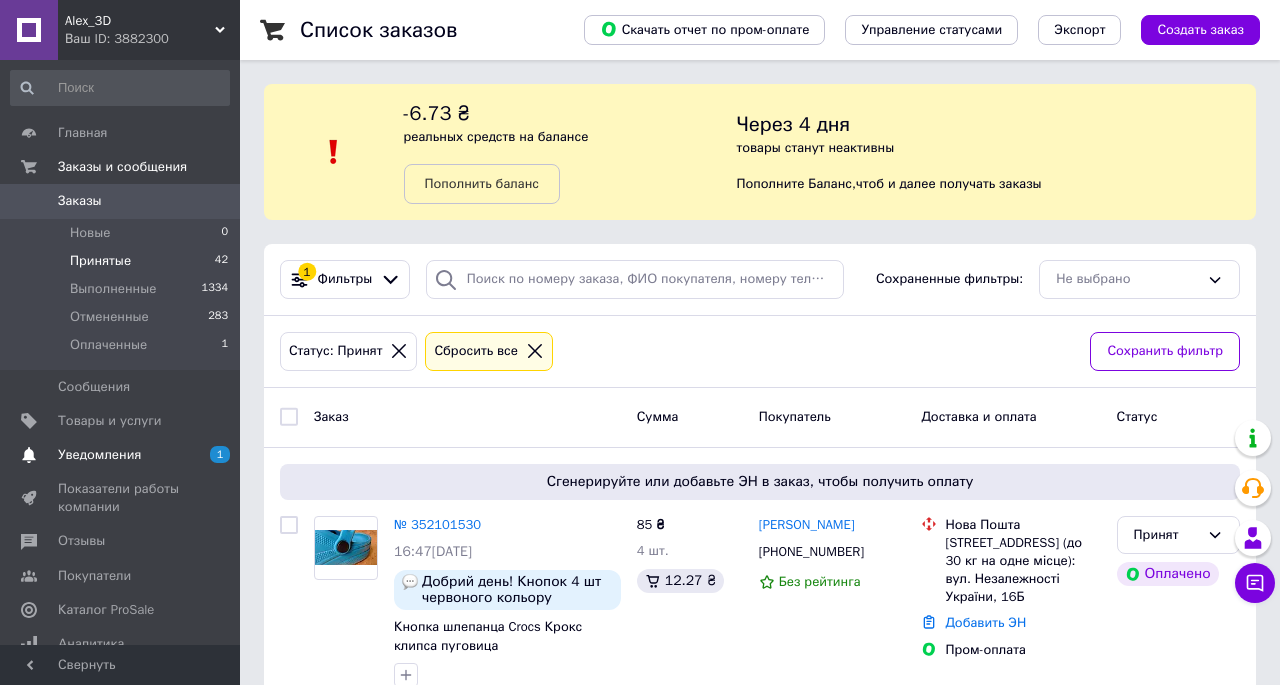 click on "Уведомления" at bounding box center (99, 455) 